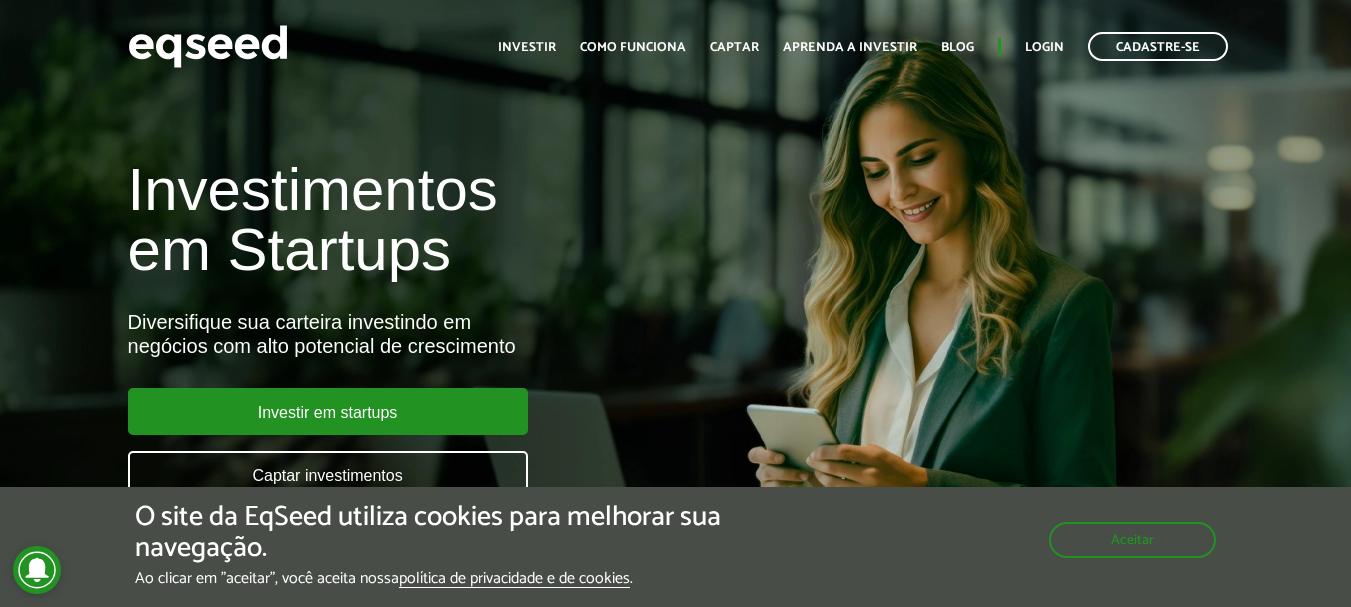 scroll, scrollTop: 0, scrollLeft: 0, axis: both 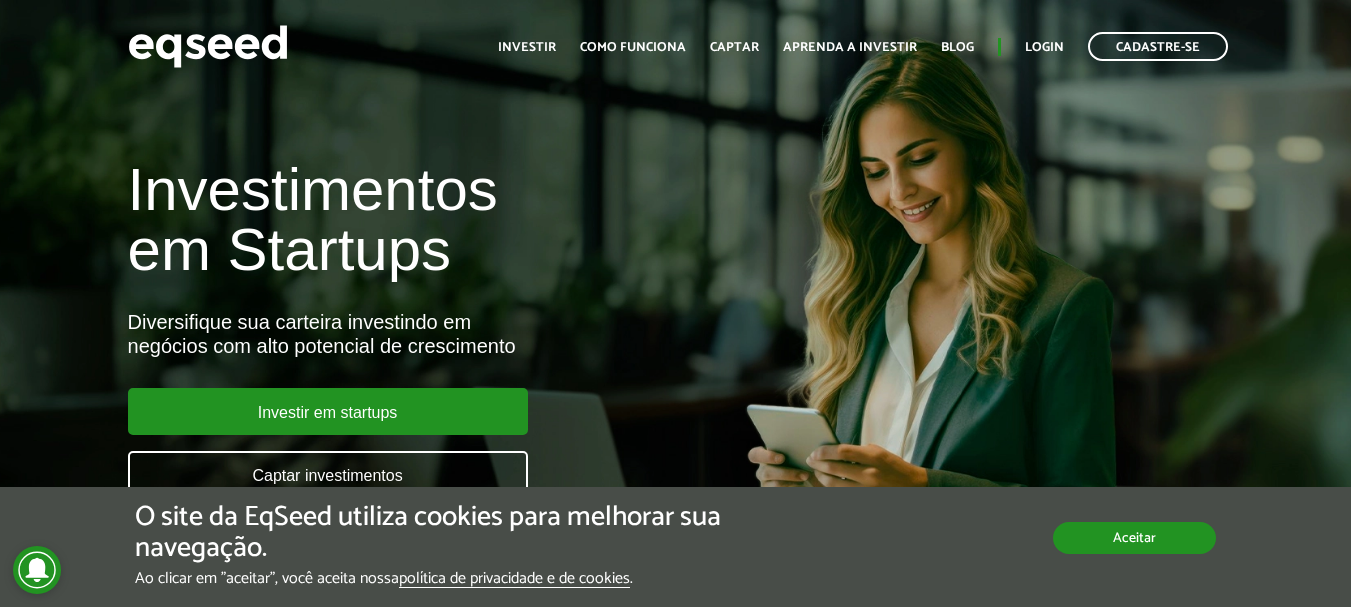 click on "Aceitar" at bounding box center (1134, 538) 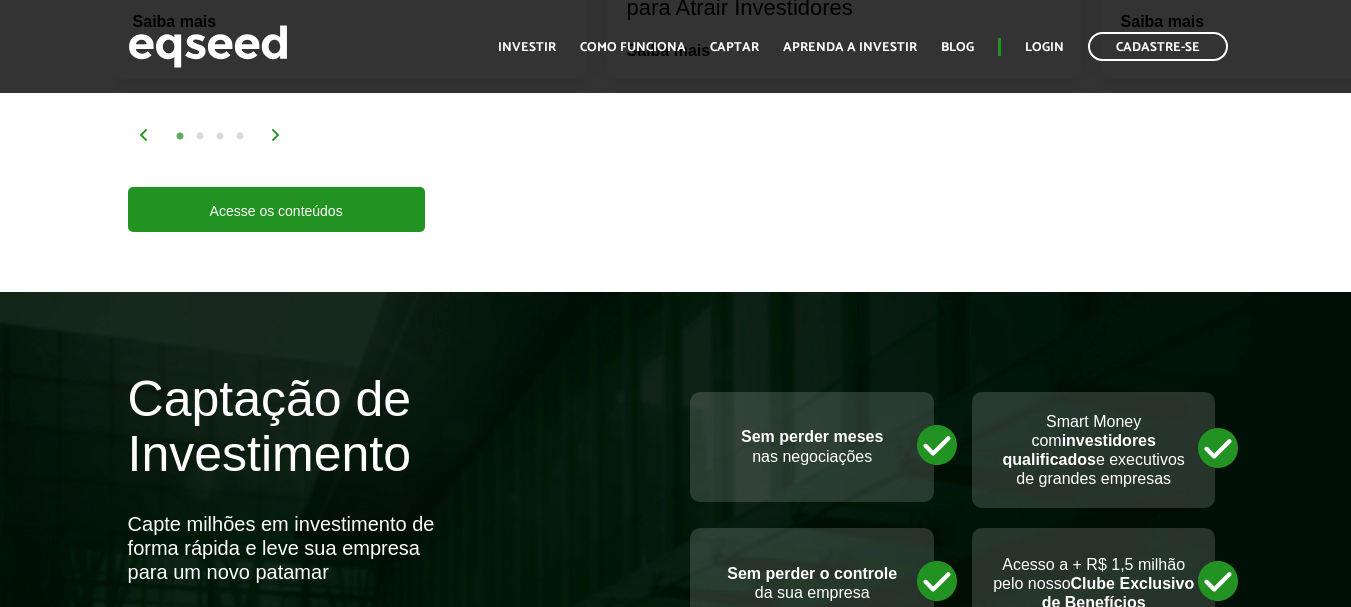 scroll, scrollTop: 4200, scrollLeft: 0, axis: vertical 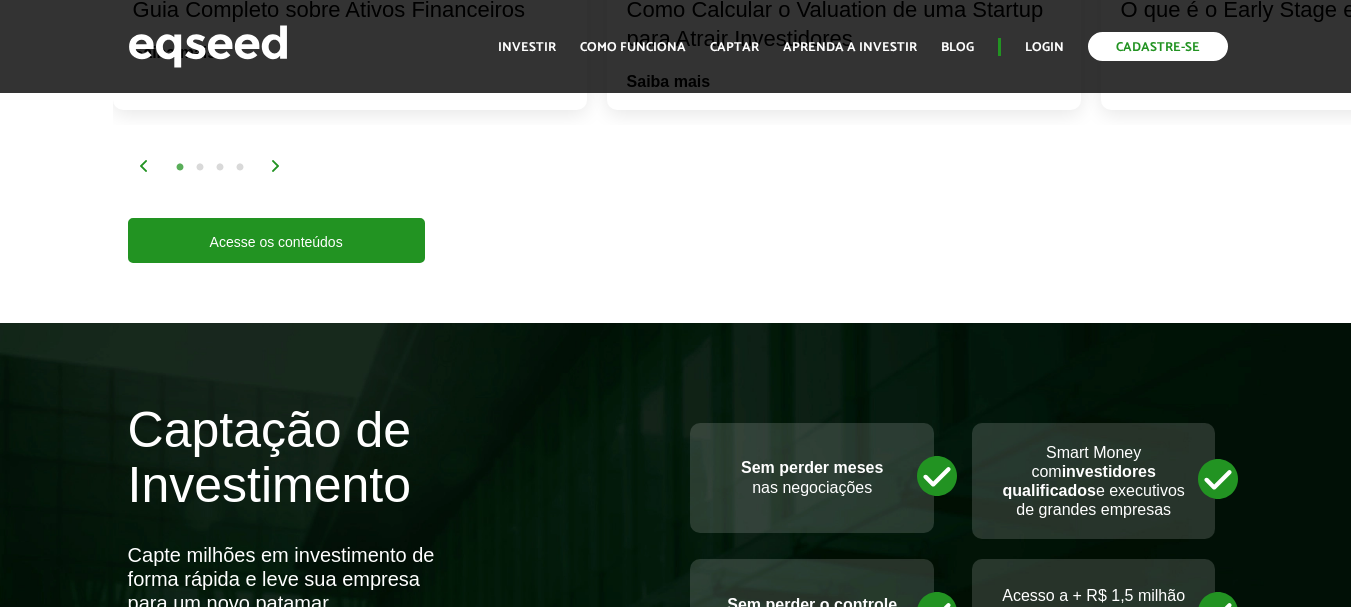 click on "Cadastre-se" at bounding box center (1158, 46) 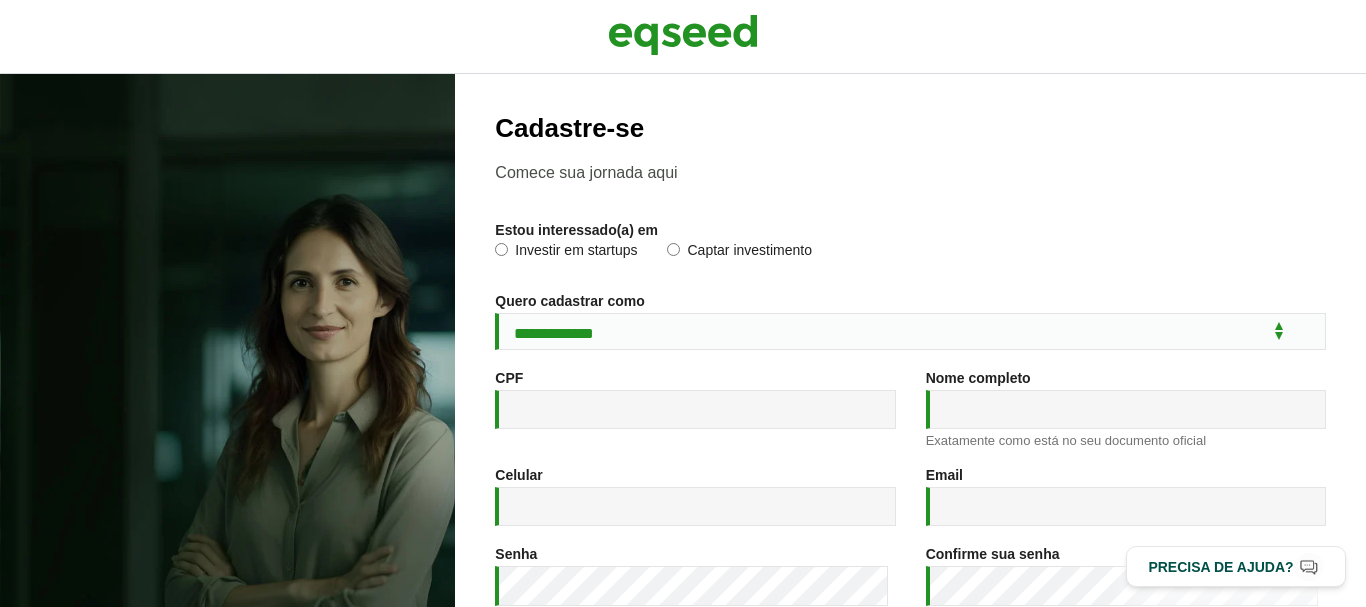 scroll, scrollTop: 0, scrollLeft: 0, axis: both 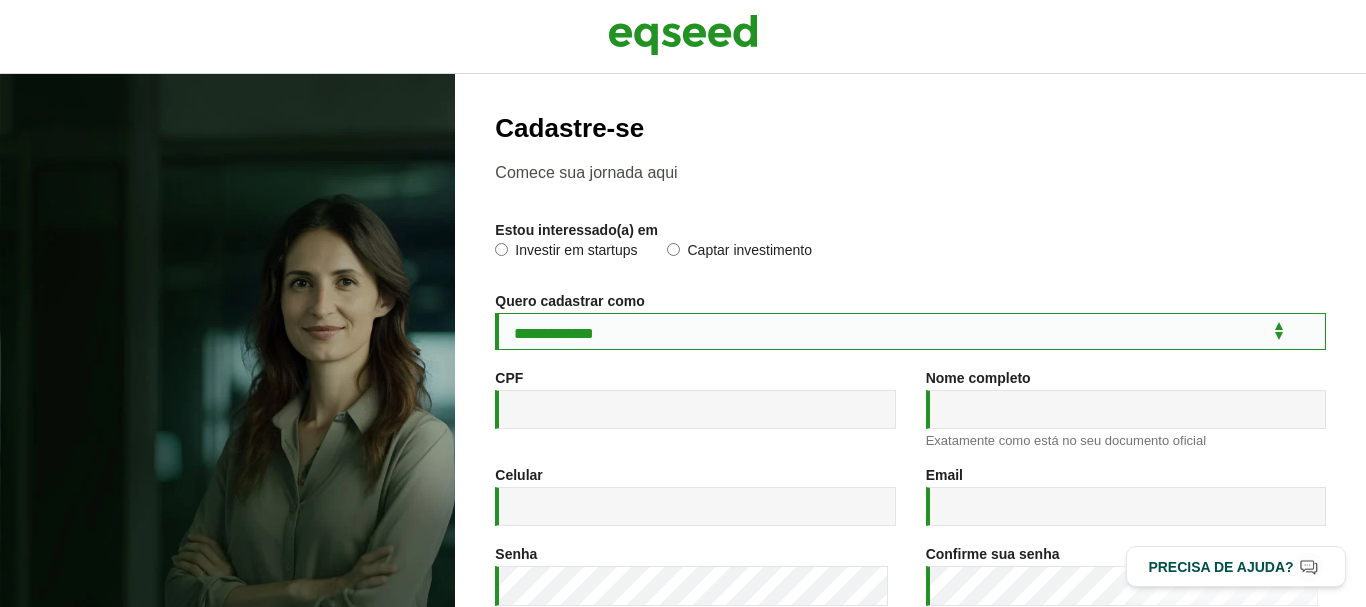 click on "**********" at bounding box center [910, 331] 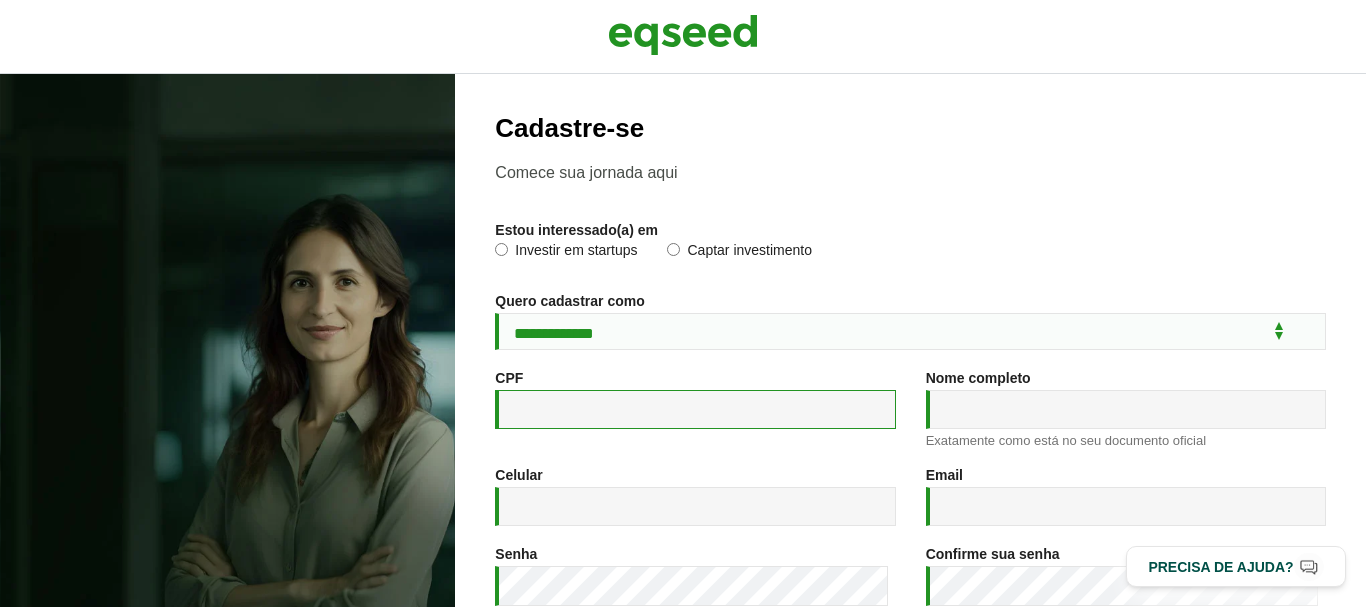 click on "CPF  *" at bounding box center (695, 409) 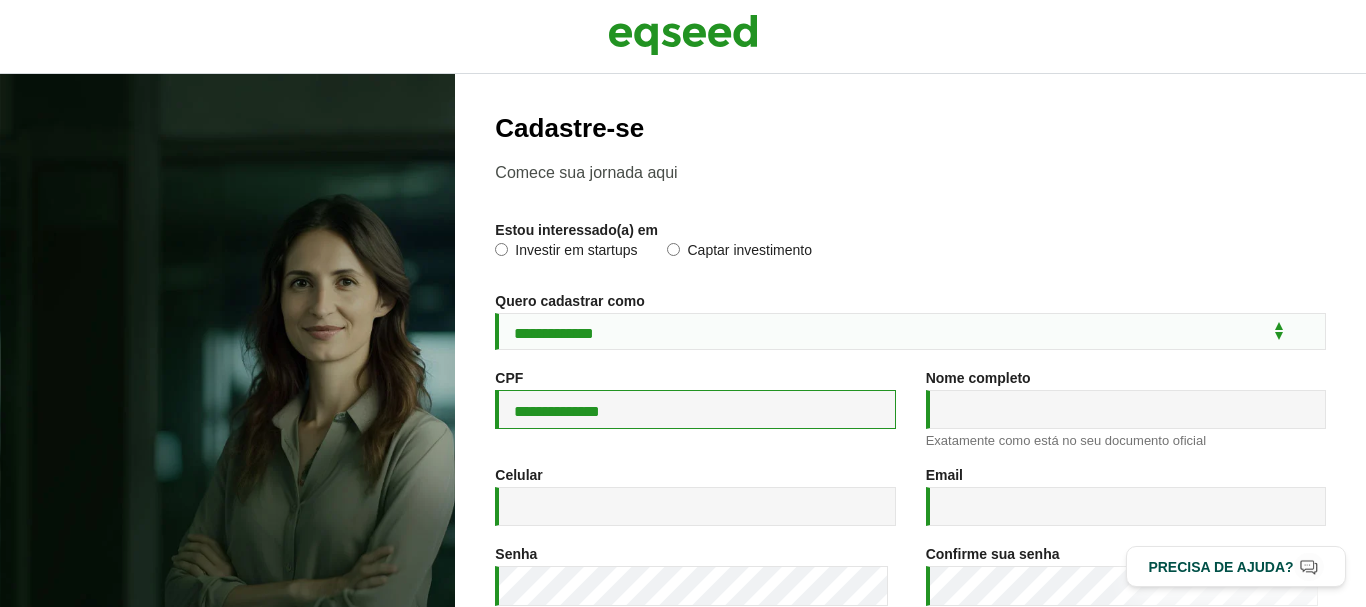 type on "**********" 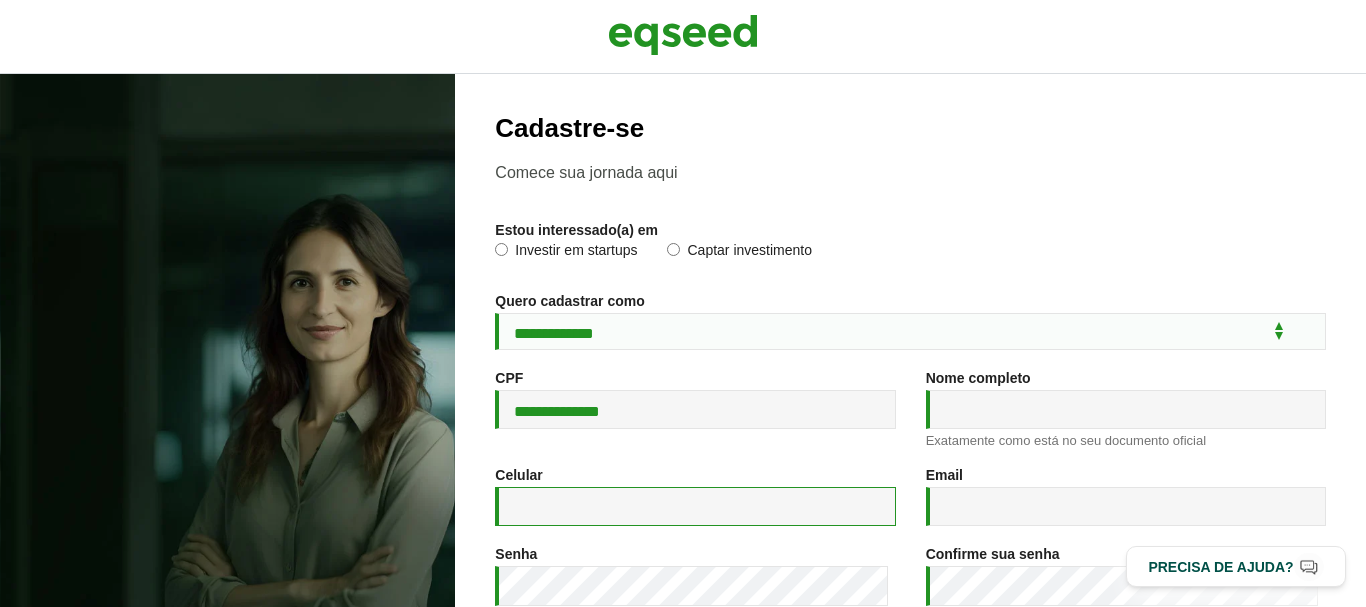 type 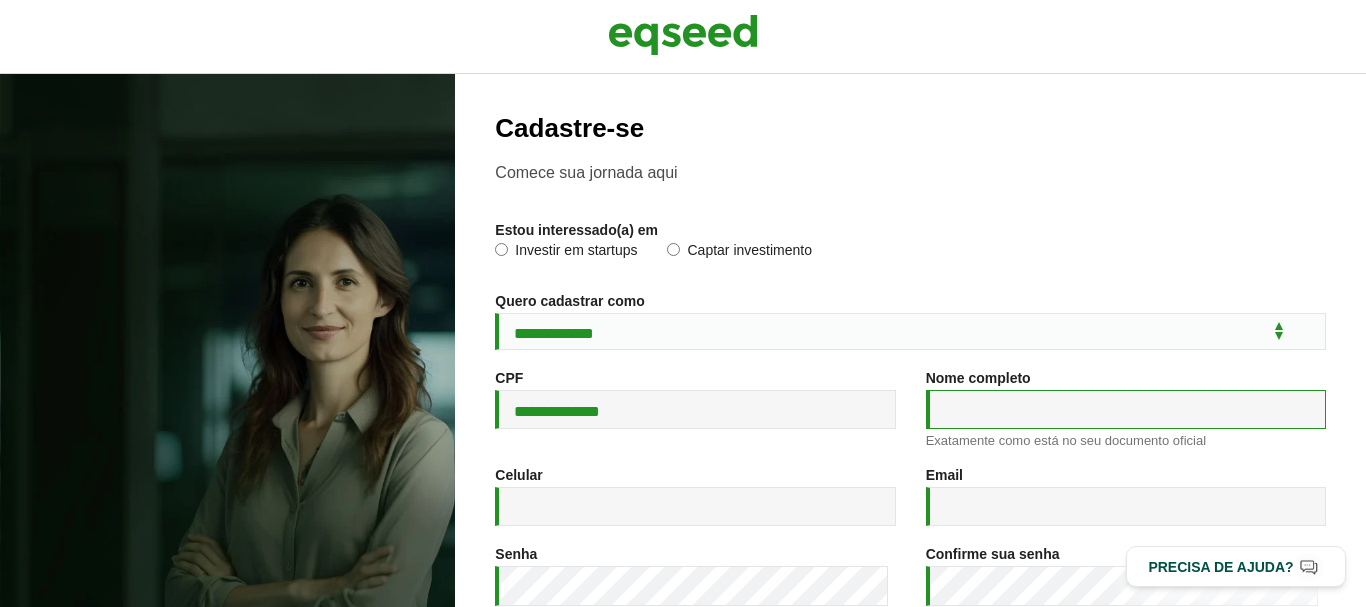 click on "Nome completo  *" at bounding box center [1126, 409] 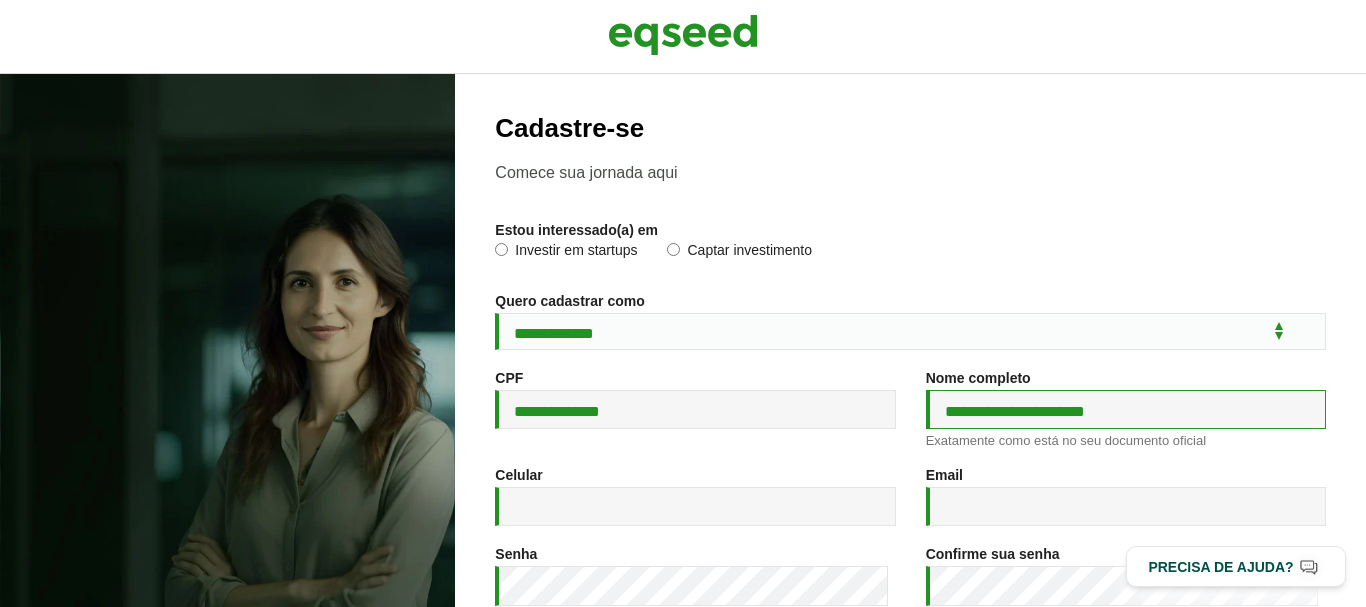 type on "**********" 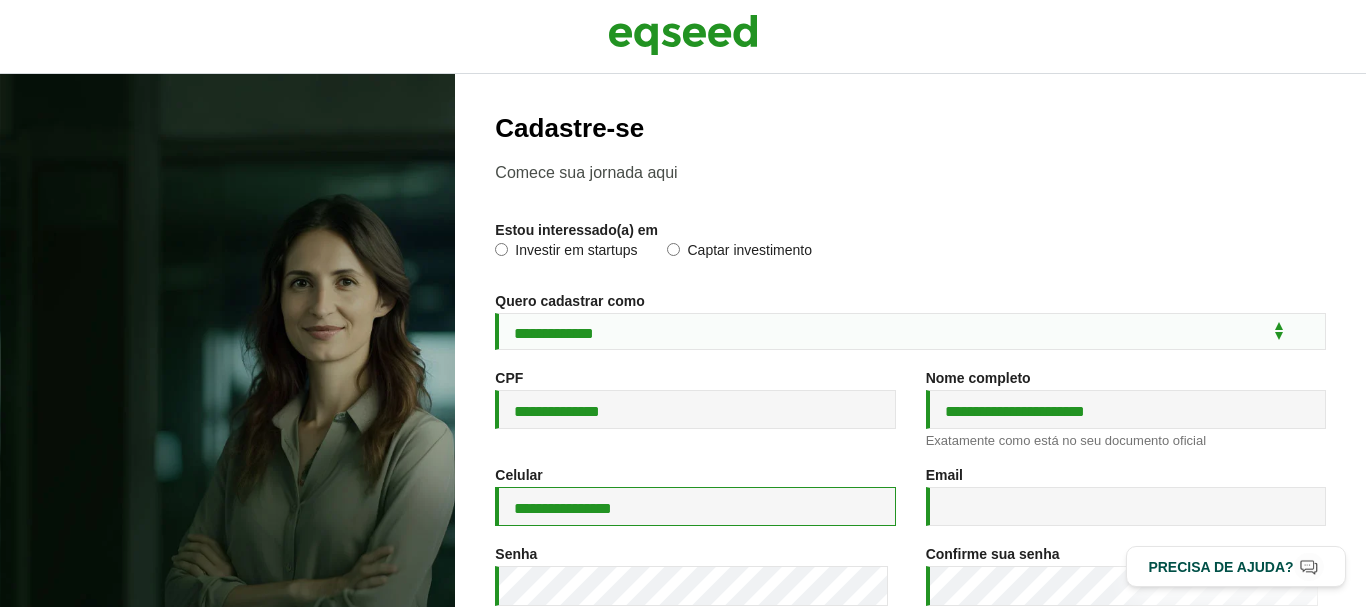 type on "**********" 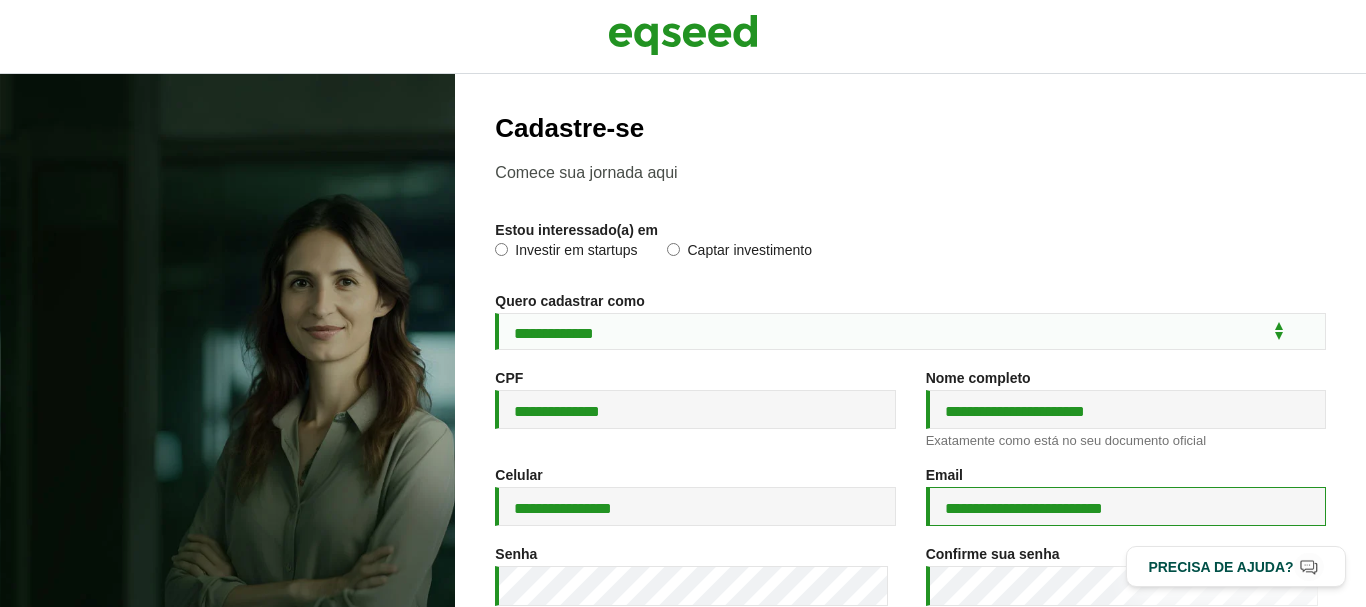 type on "**********" 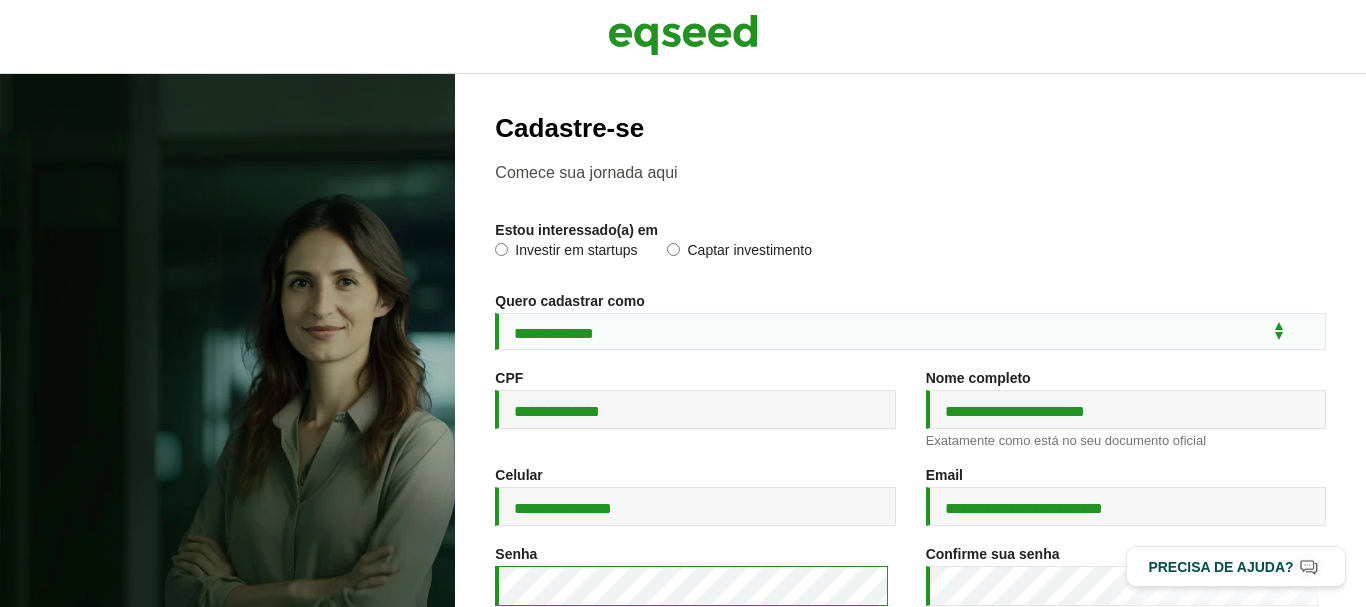 scroll, scrollTop: 3, scrollLeft: 0, axis: vertical 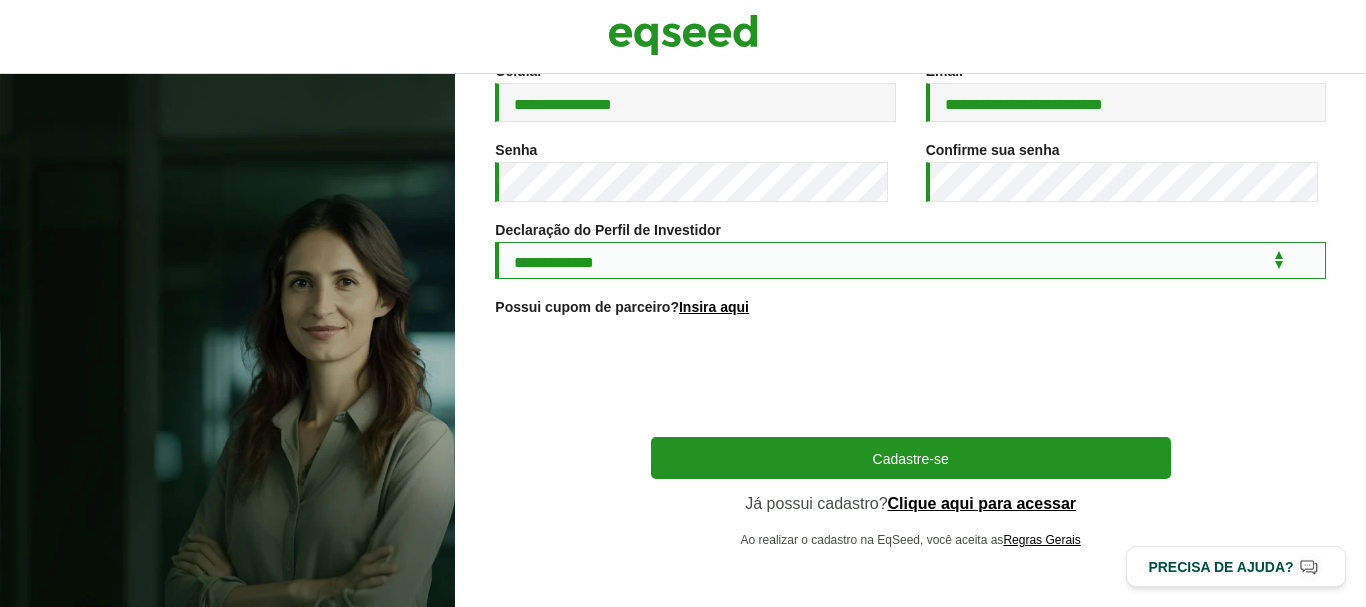 click on "**********" at bounding box center (910, 260) 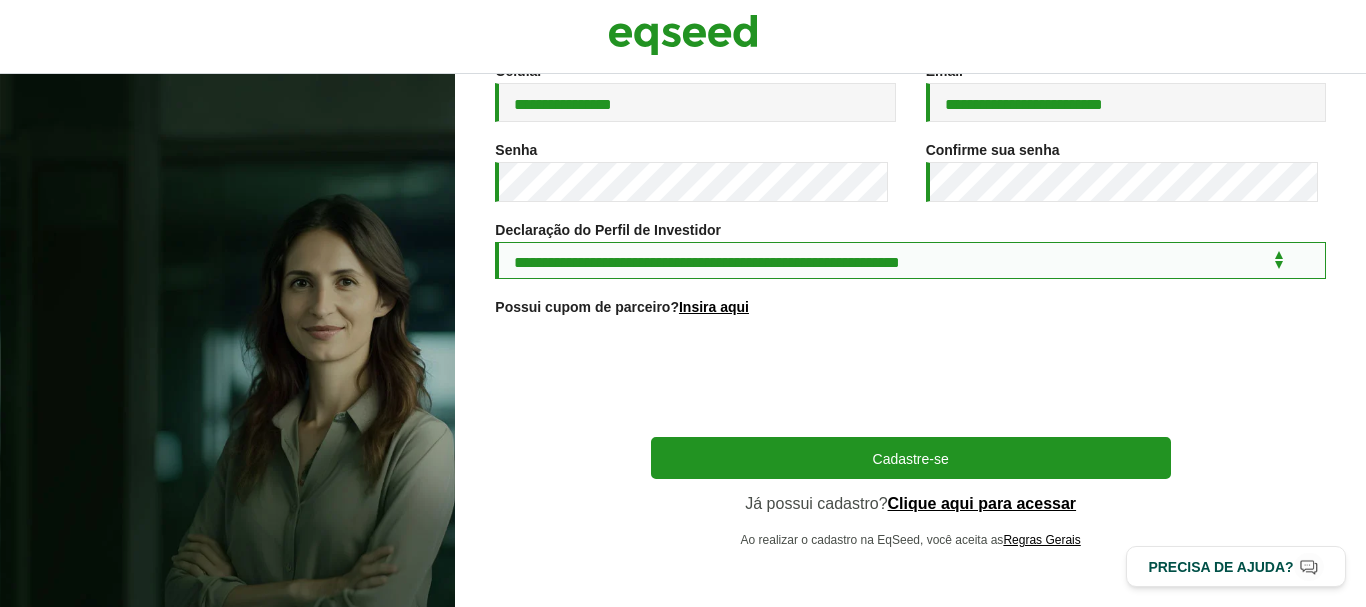 click on "**********" at bounding box center (910, 260) 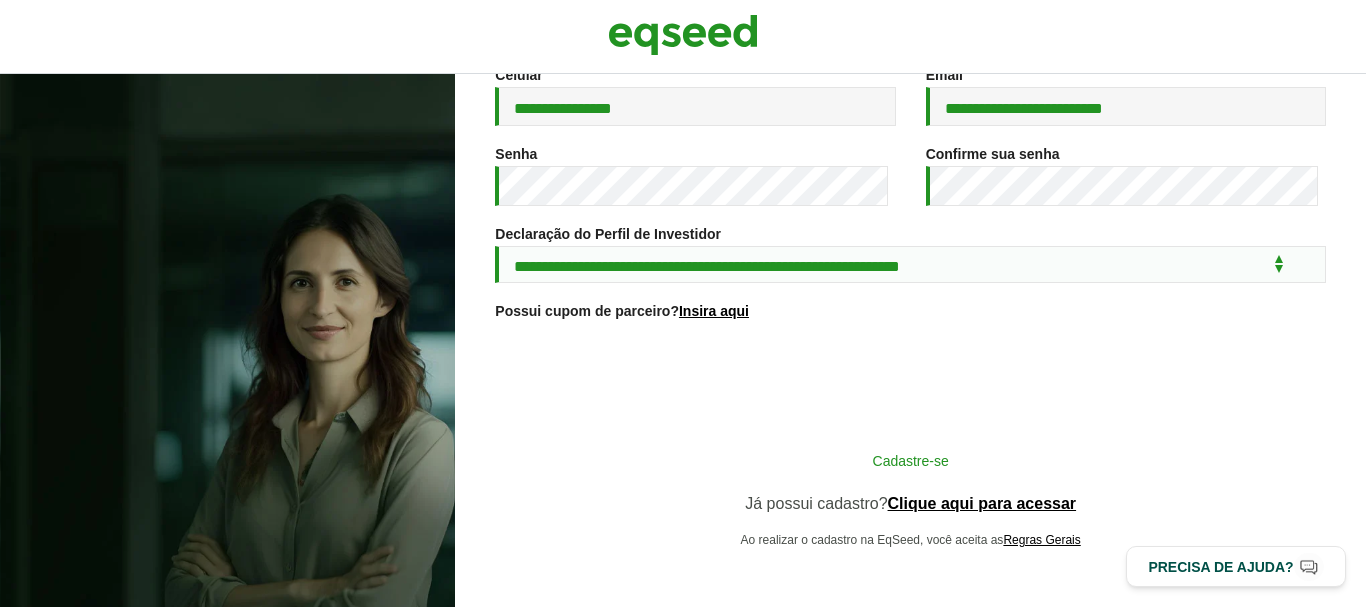 click on "Cadastre-se" at bounding box center (911, 460) 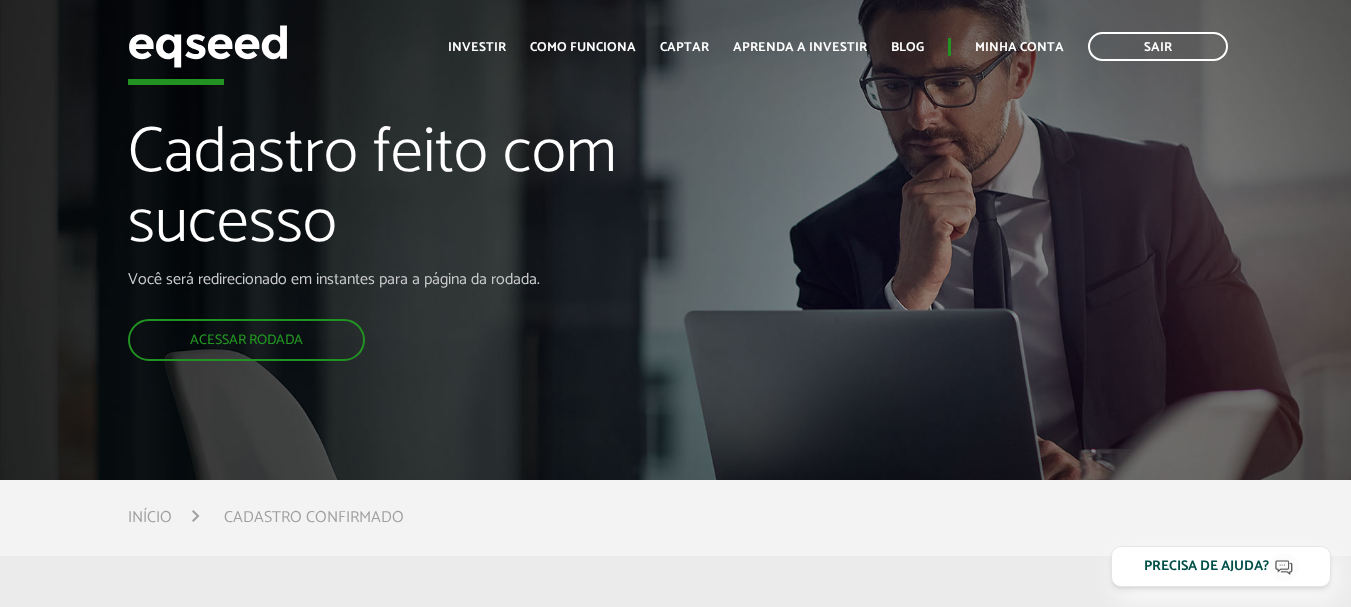 scroll, scrollTop: 0, scrollLeft: 0, axis: both 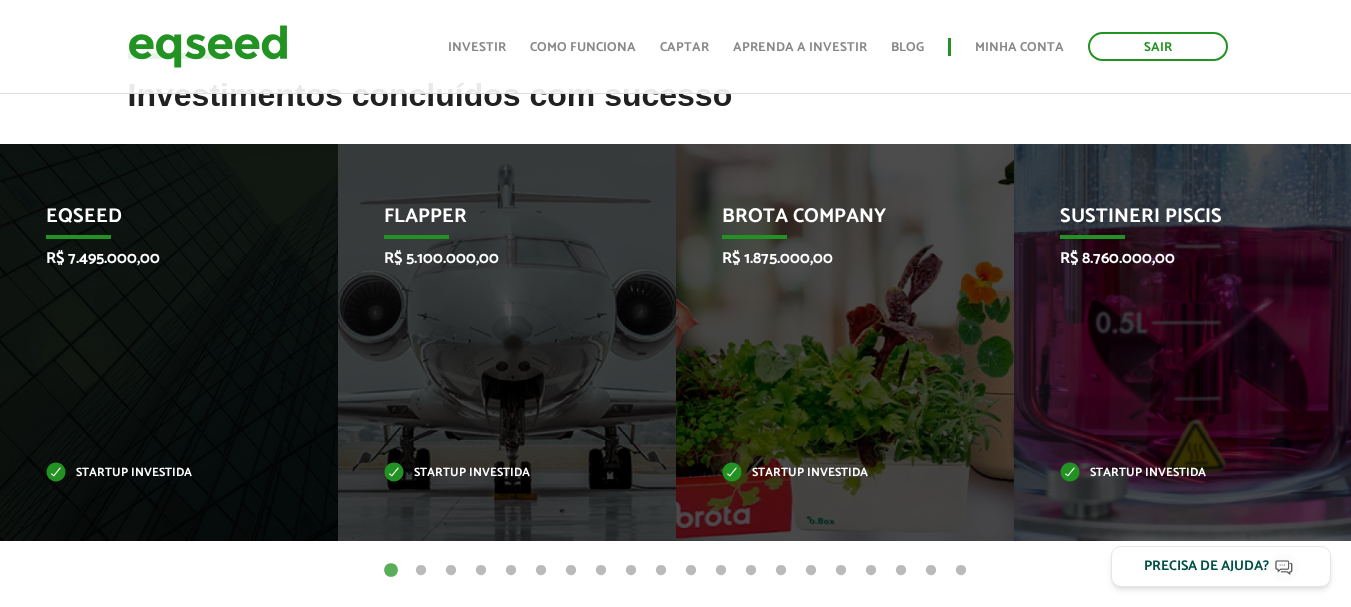 click on "2" at bounding box center (421, 571) 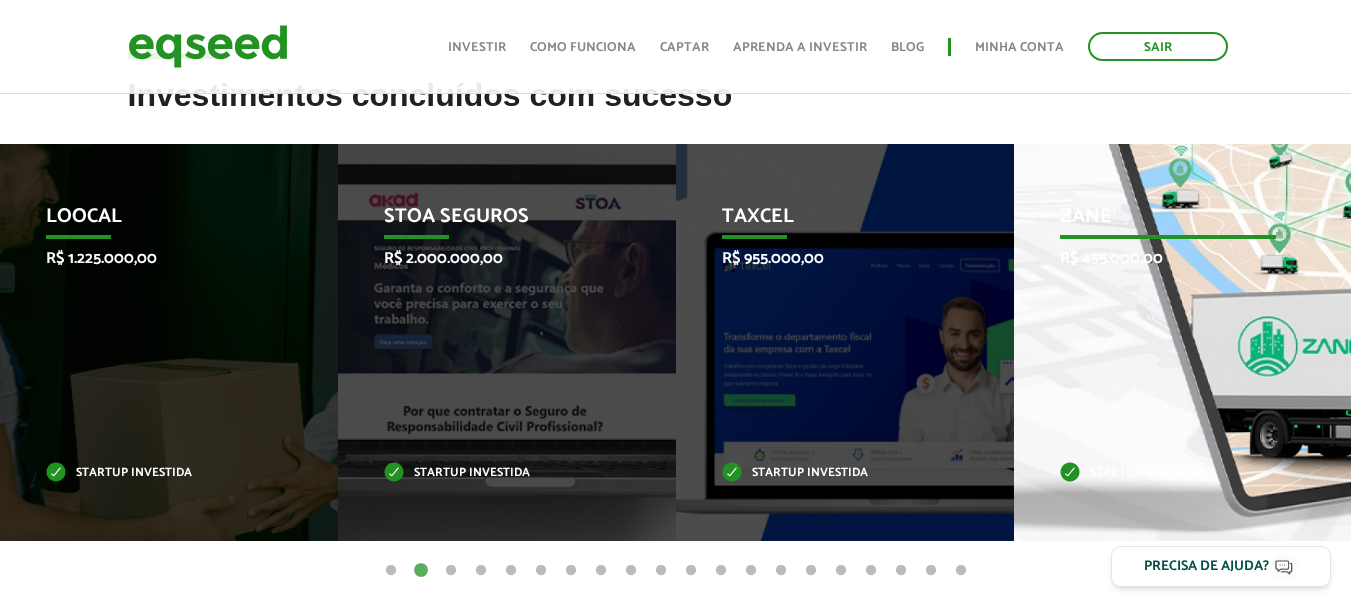 click on "Zane
R$ 455.000,00
Startup investida" at bounding box center [1168, 342] 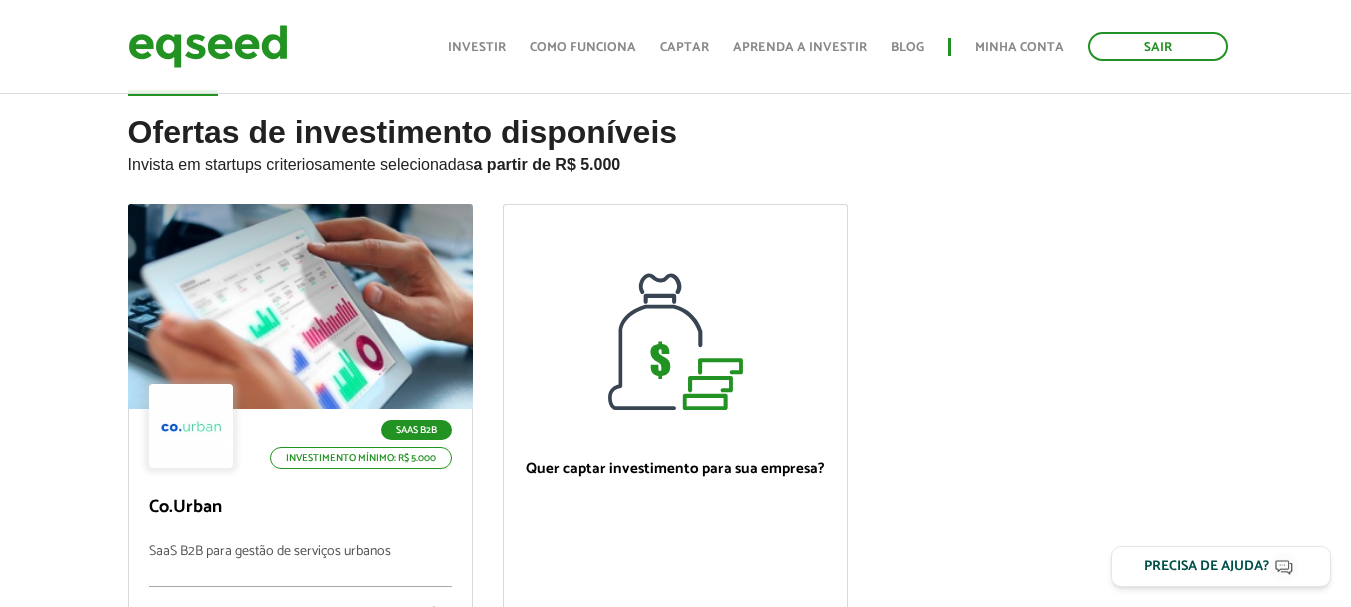 scroll, scrollTop: 0, scrollLeft: 0, axis: both 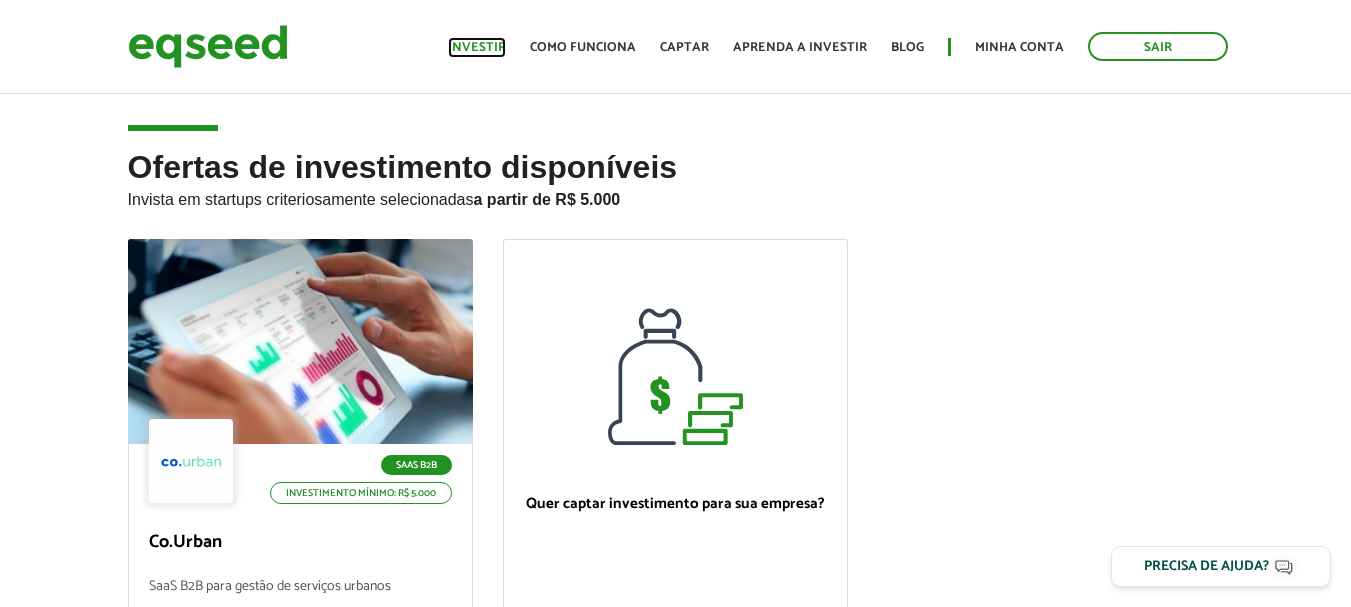 click on "Investir" at bounding box center (477, 47) 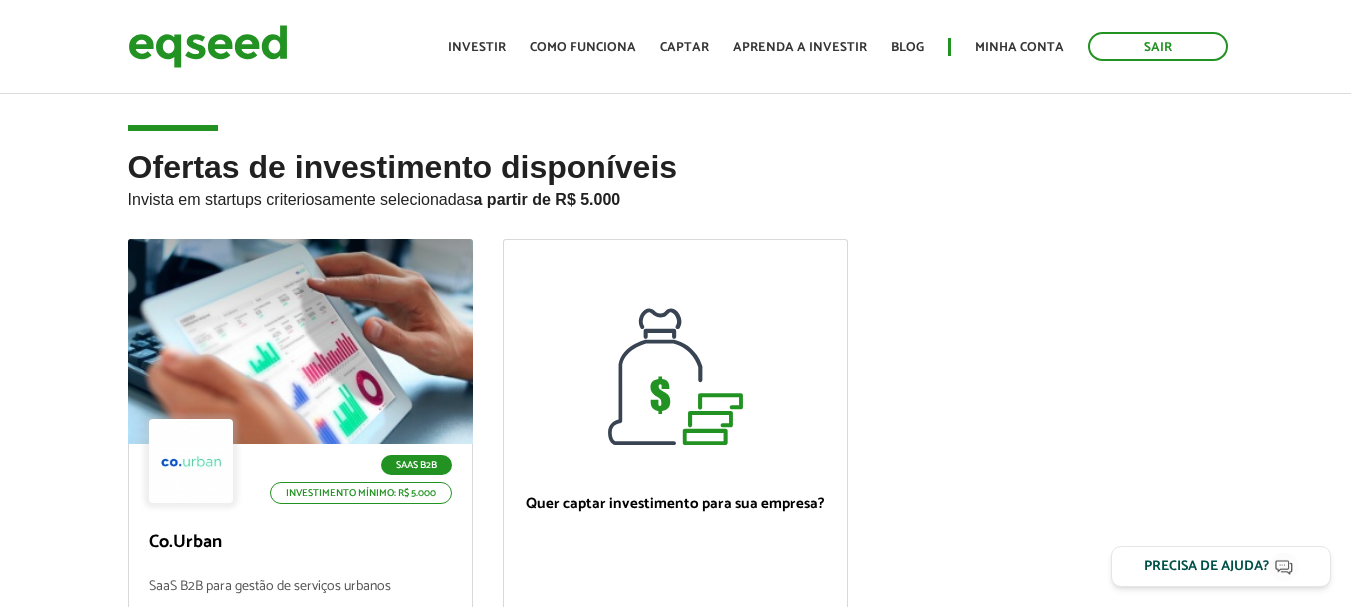 scroll, scrollTop: 0, scrollLeft: 0, axis: both 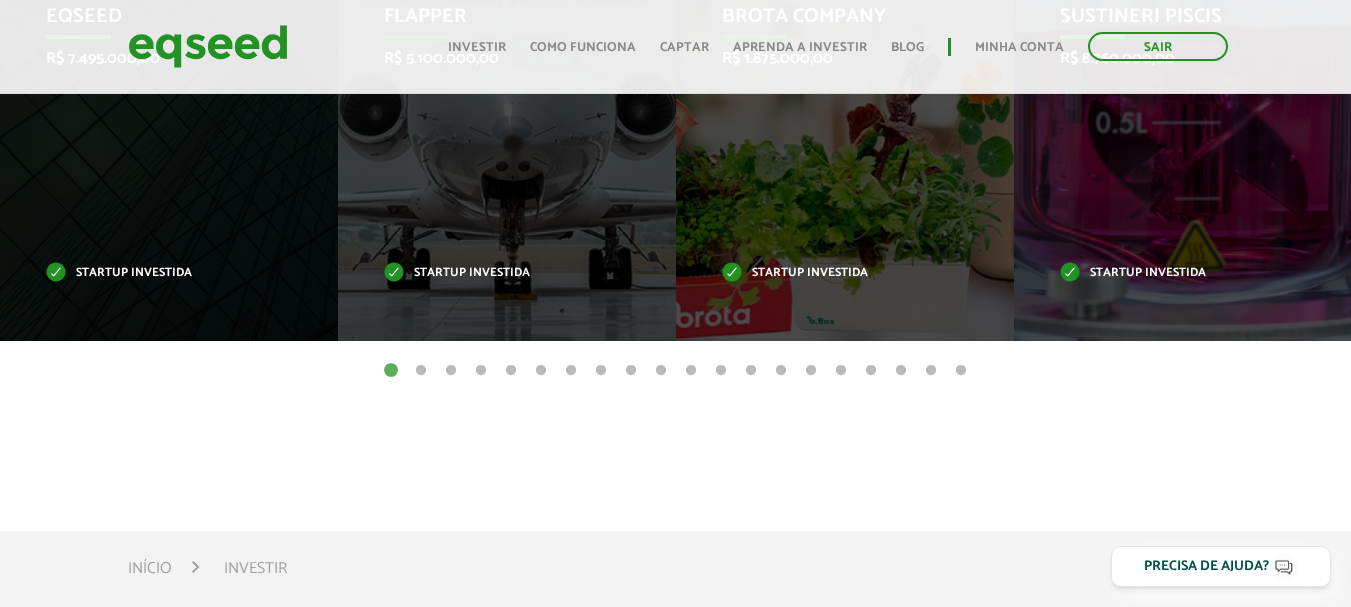 click on "20" at bounding box center [961, 371] 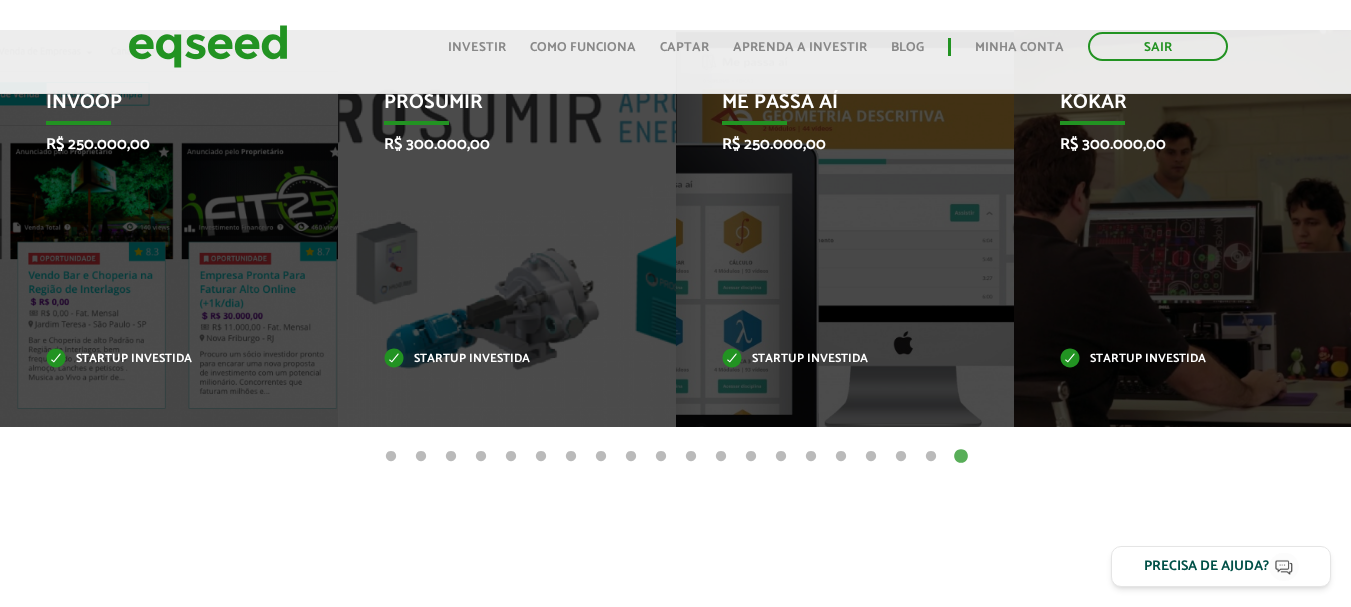 scroll, scrollTop: 800, scrollLeft: 0, axis: vertical 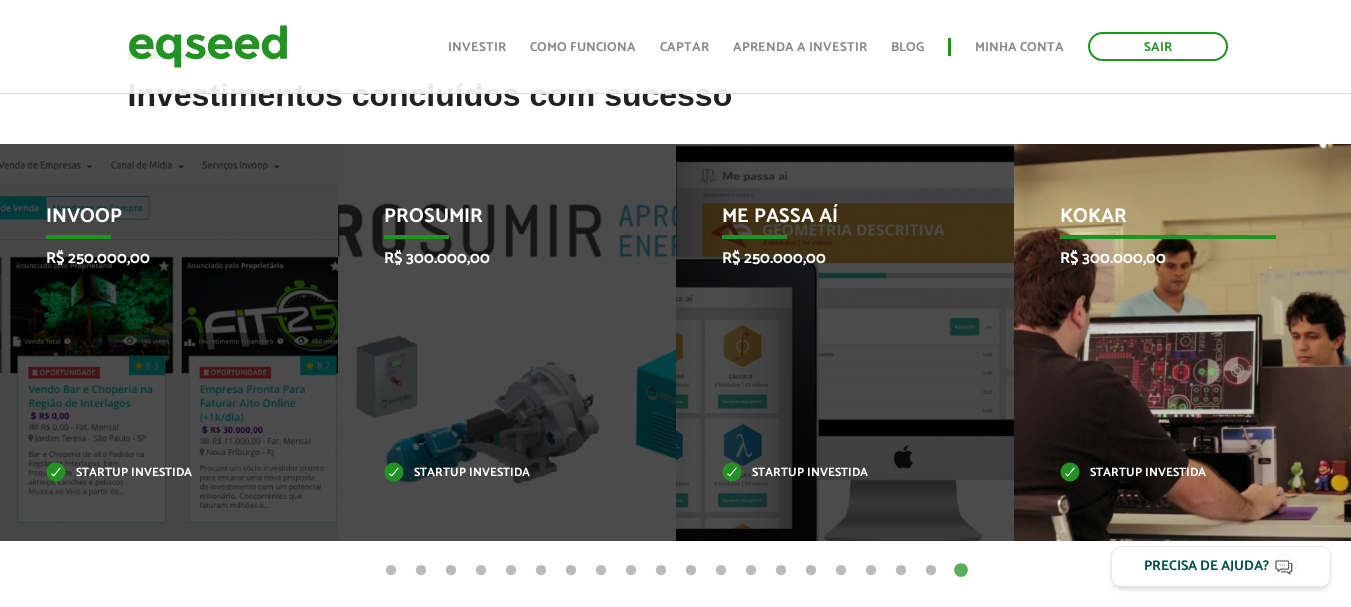 click on "Kokar
R$ 300.000,00
Startup investida" at bounding box center (1168, 342) 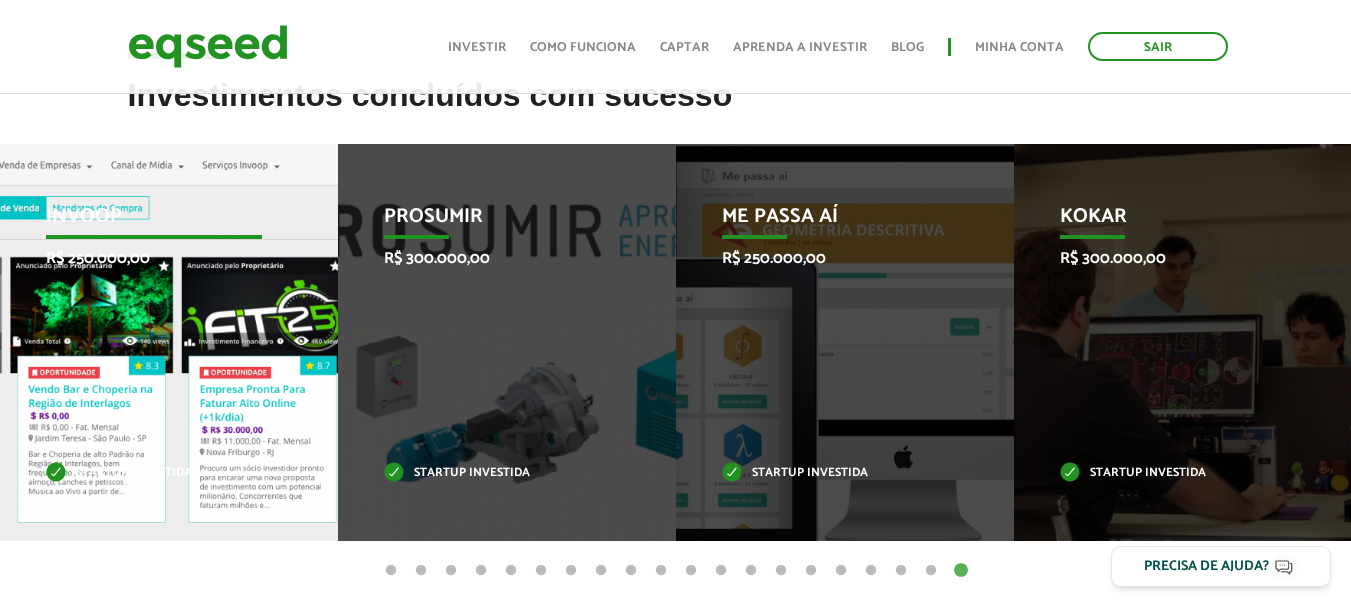 click on "Invoop
R$ 250.000,00
Startup investida" at bounding box center (154, 342) 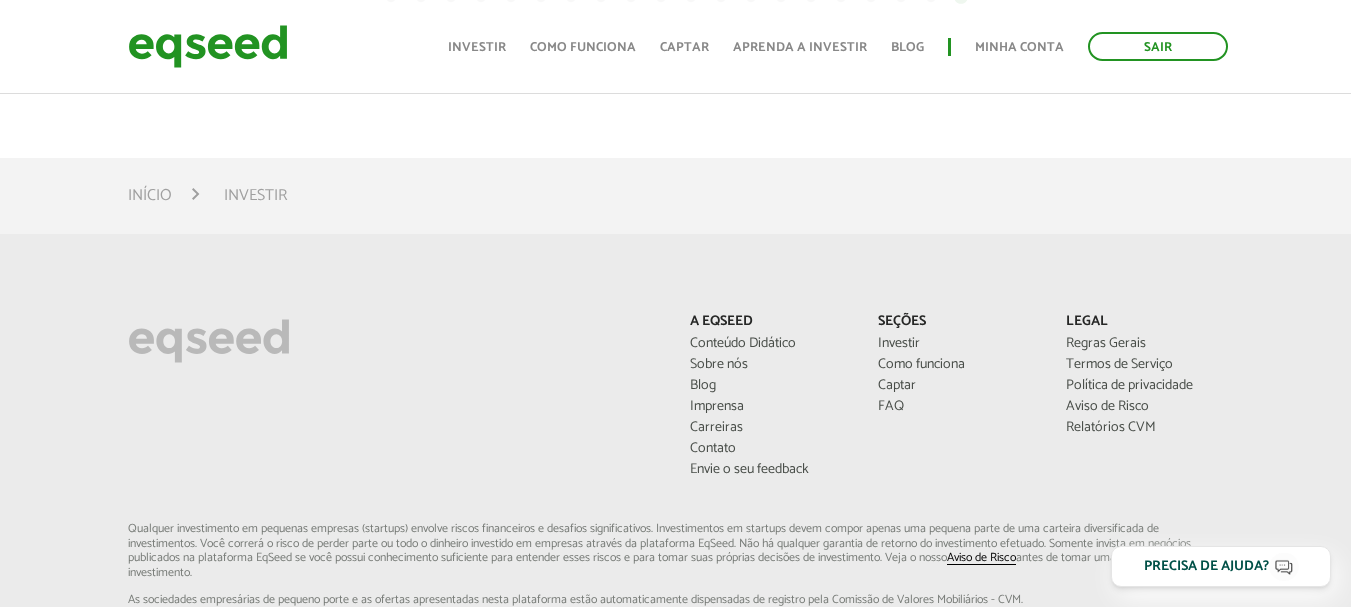scroll, scrollTop: 1400, scrollLeft: 0, axis: vertical 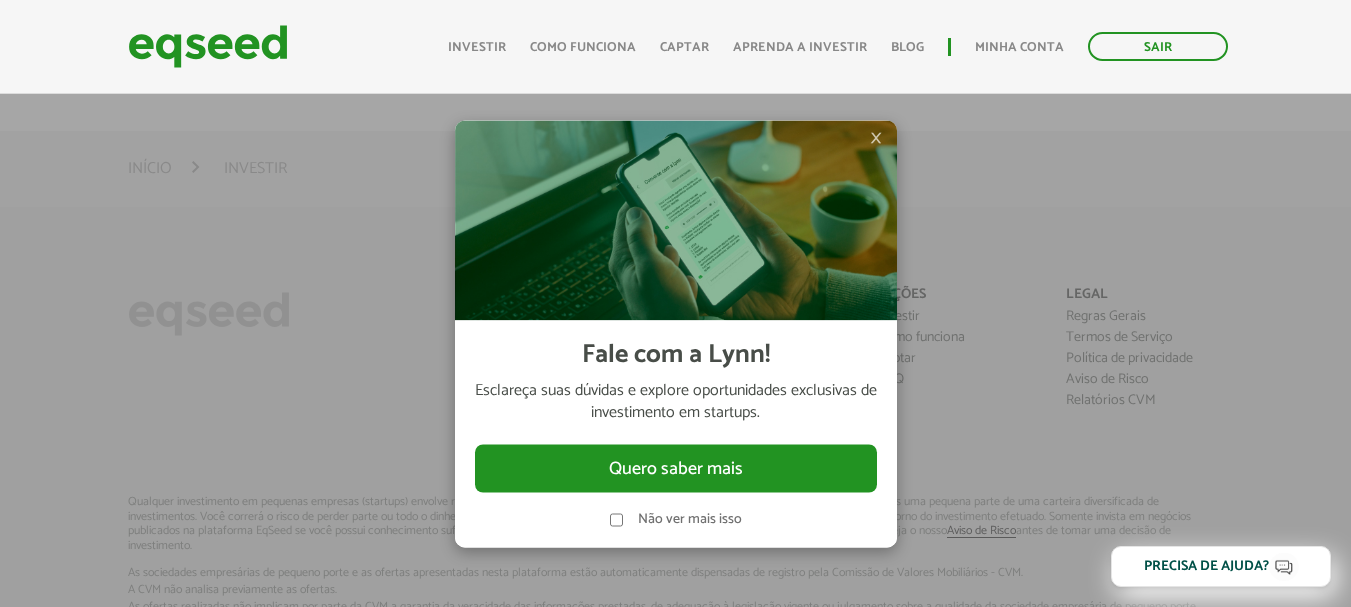 click on "Não ver mais isso" at bounding box center (690, 520) 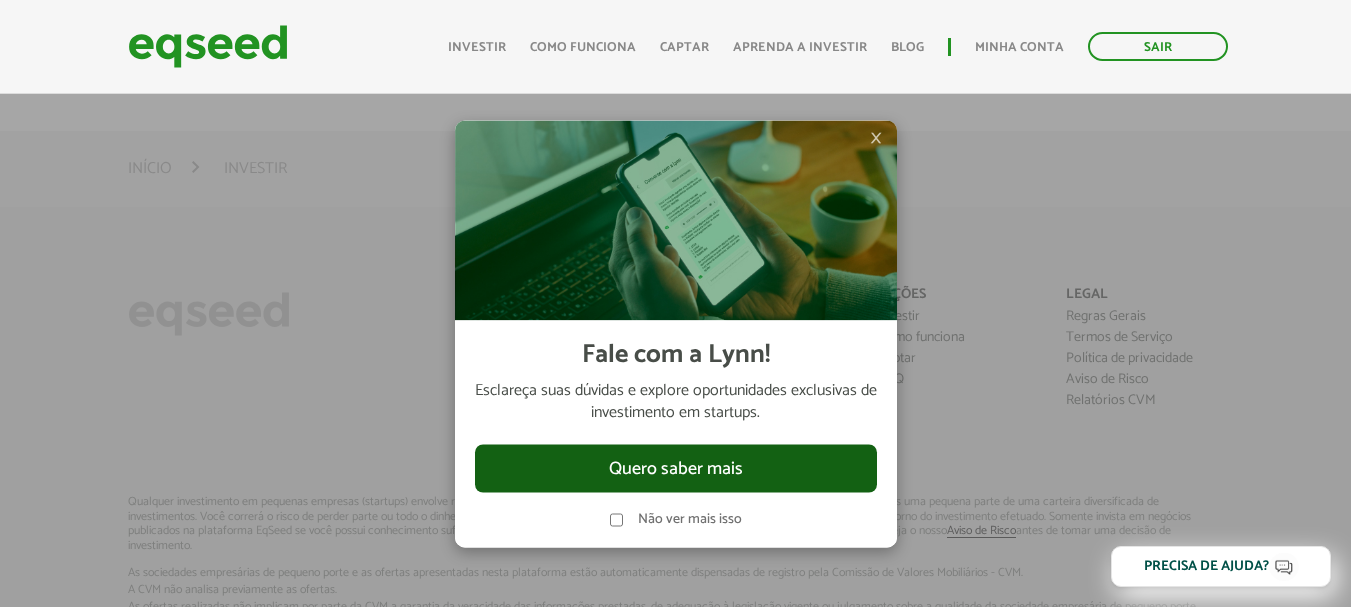 click on "Quero saber mais" at bounding box center [676, 468] 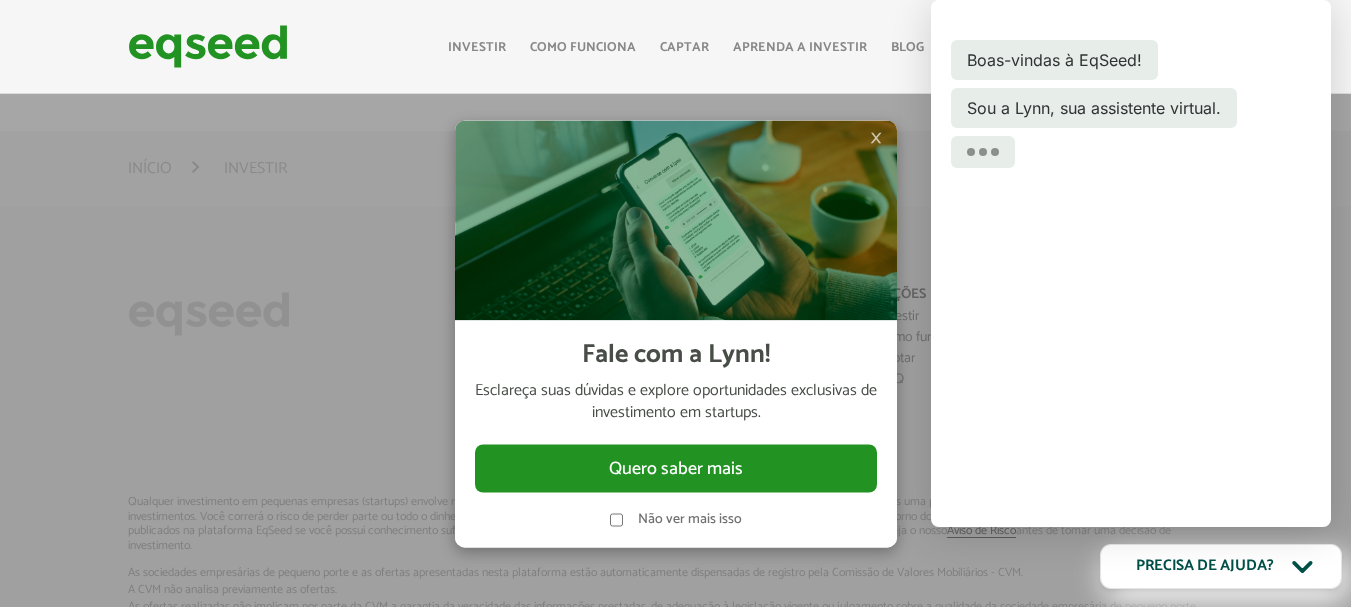 click on "Precisa de ajuda?" 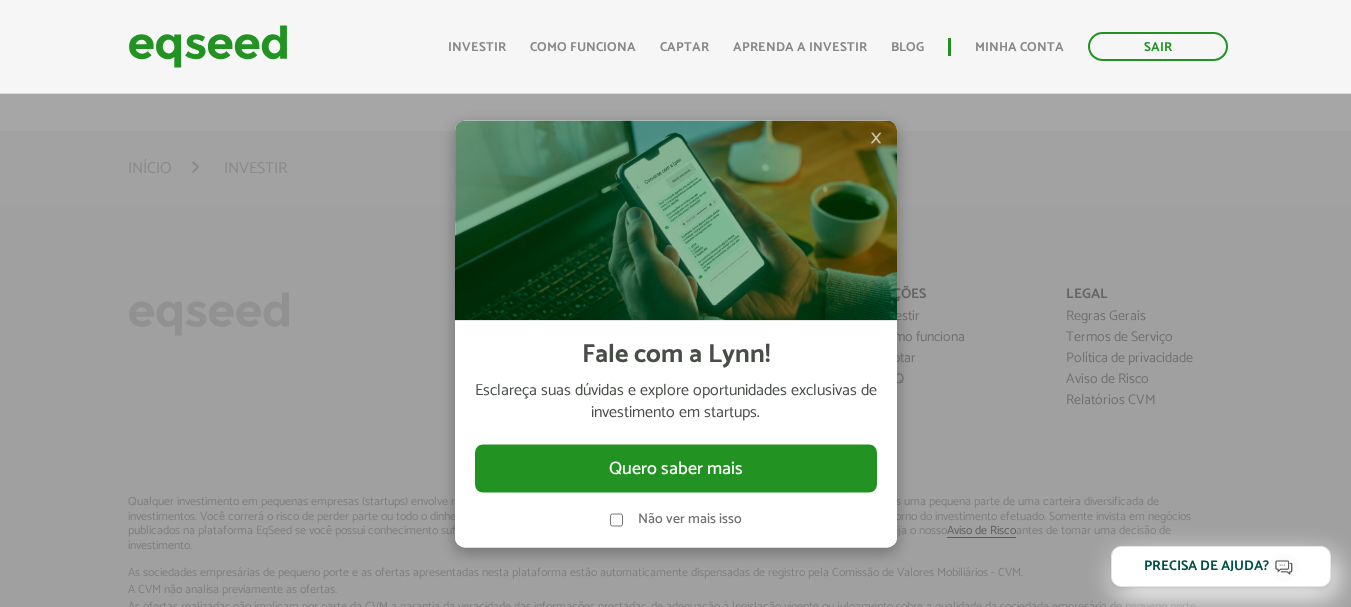 click on "×" at bounding box center (876, 138) 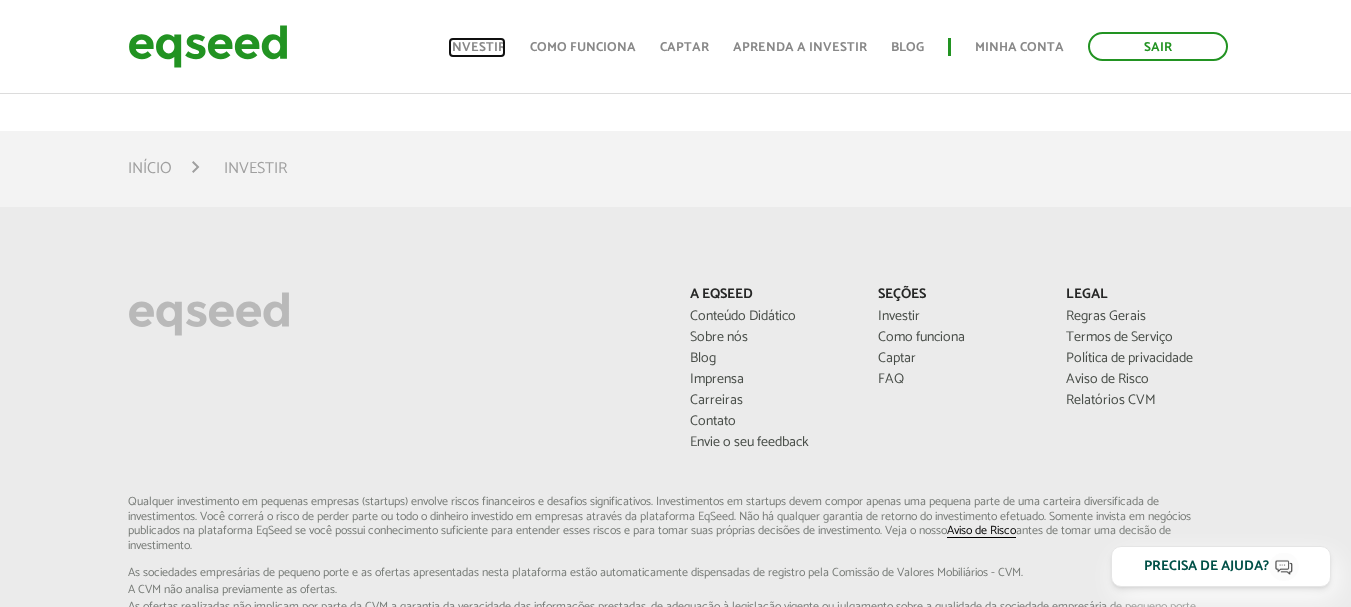 click on "Investir" at bounding box center [477, 47] 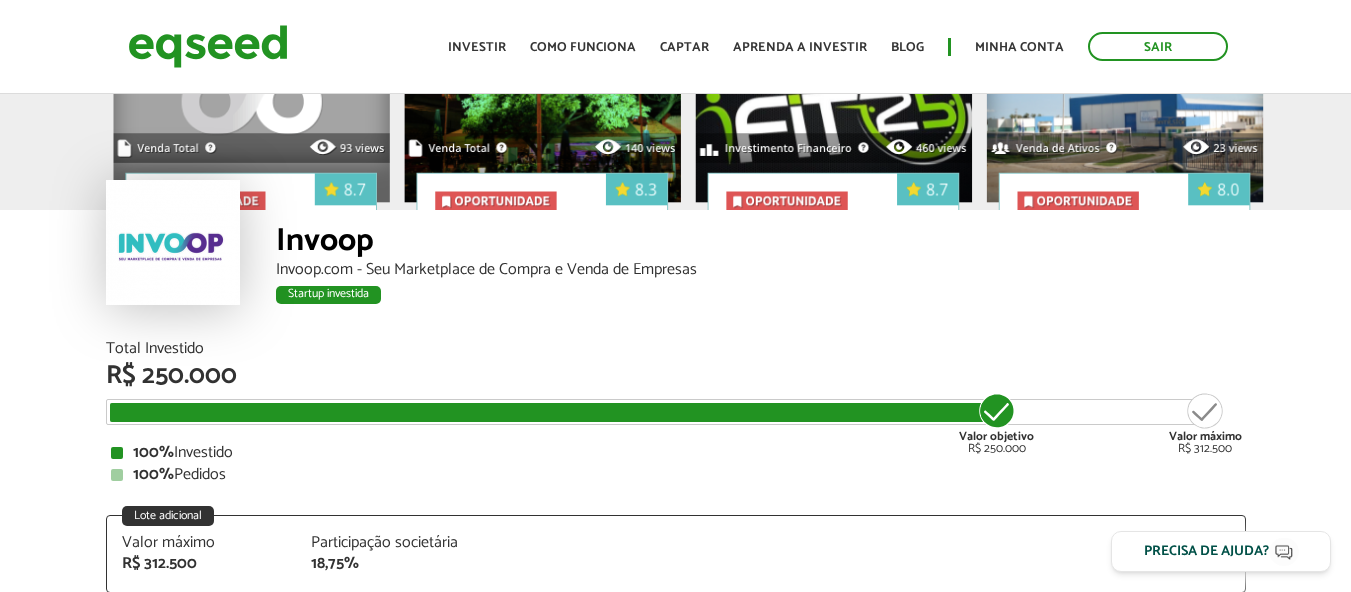 scroll, scrollTop: 0, scrollLeft: 0, axis: both 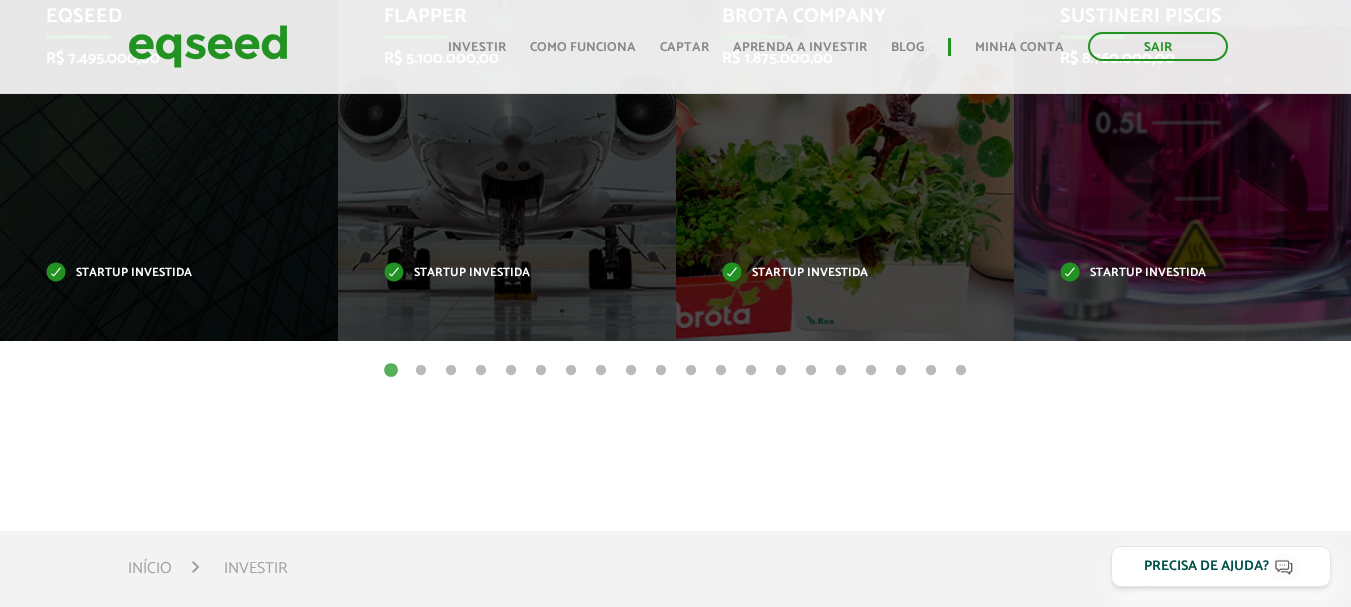 click on "20" at bounding box center (961, 371) 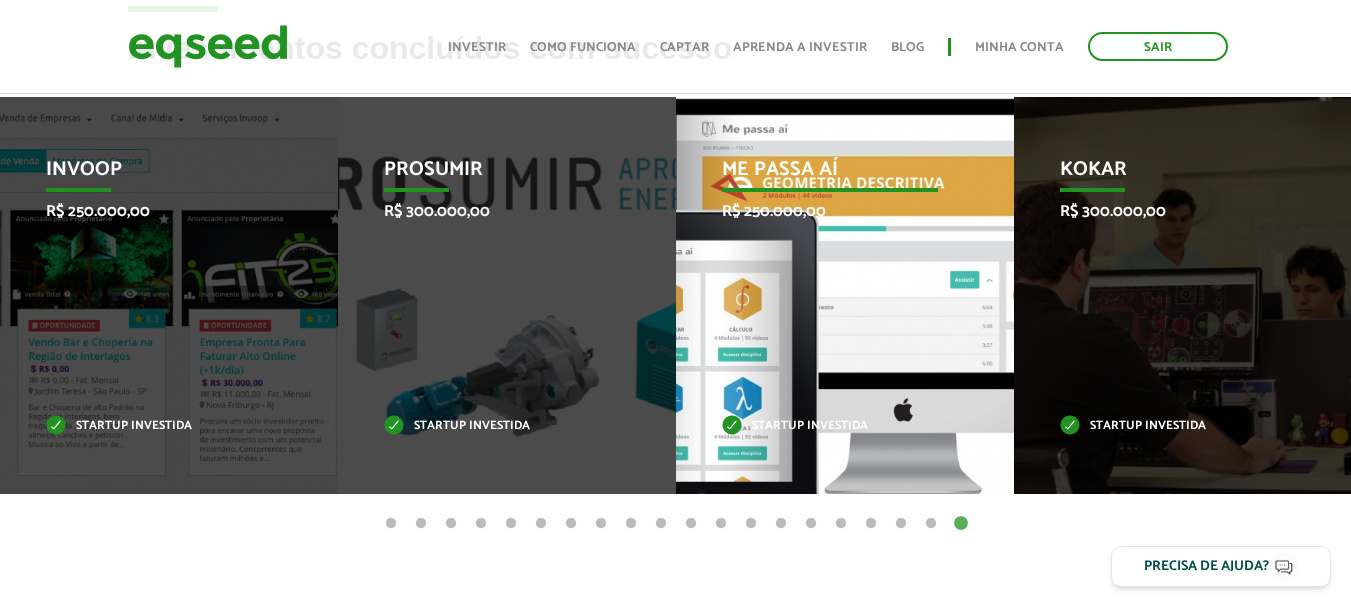 scroll, scrollTop: 800, scrollLeft: 0, axis: vertical 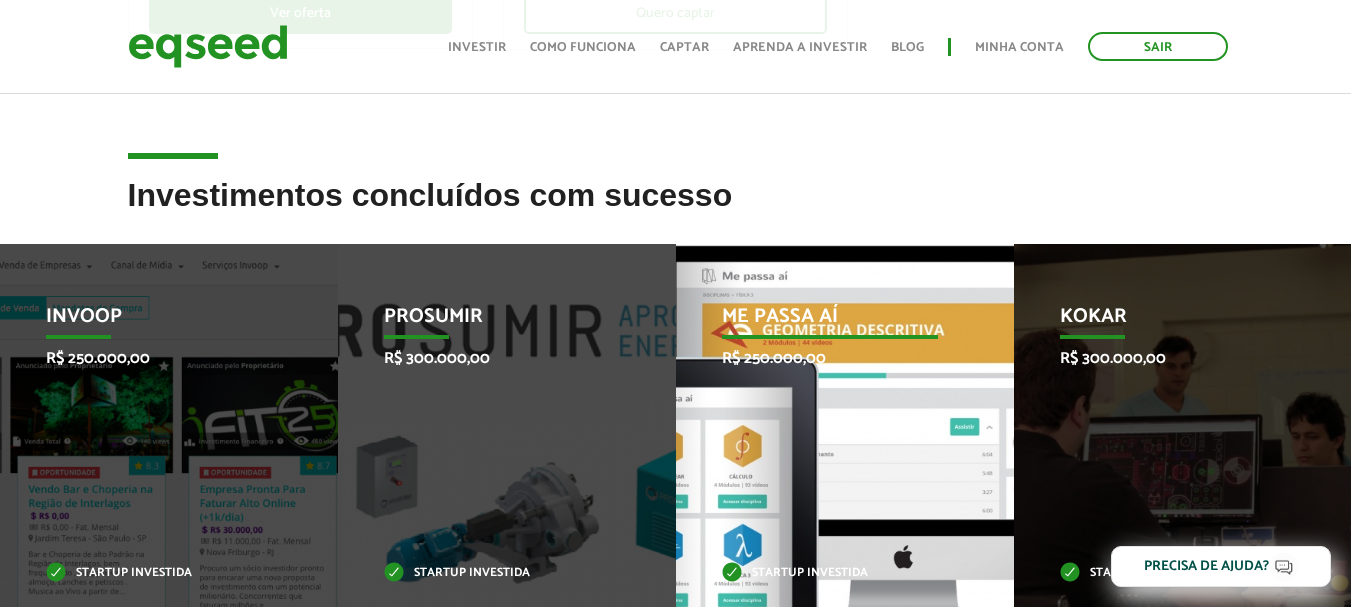 click on "Me Passa Aí
R$ 250.000,00
Startup investida" at bounding box center (830, 442) 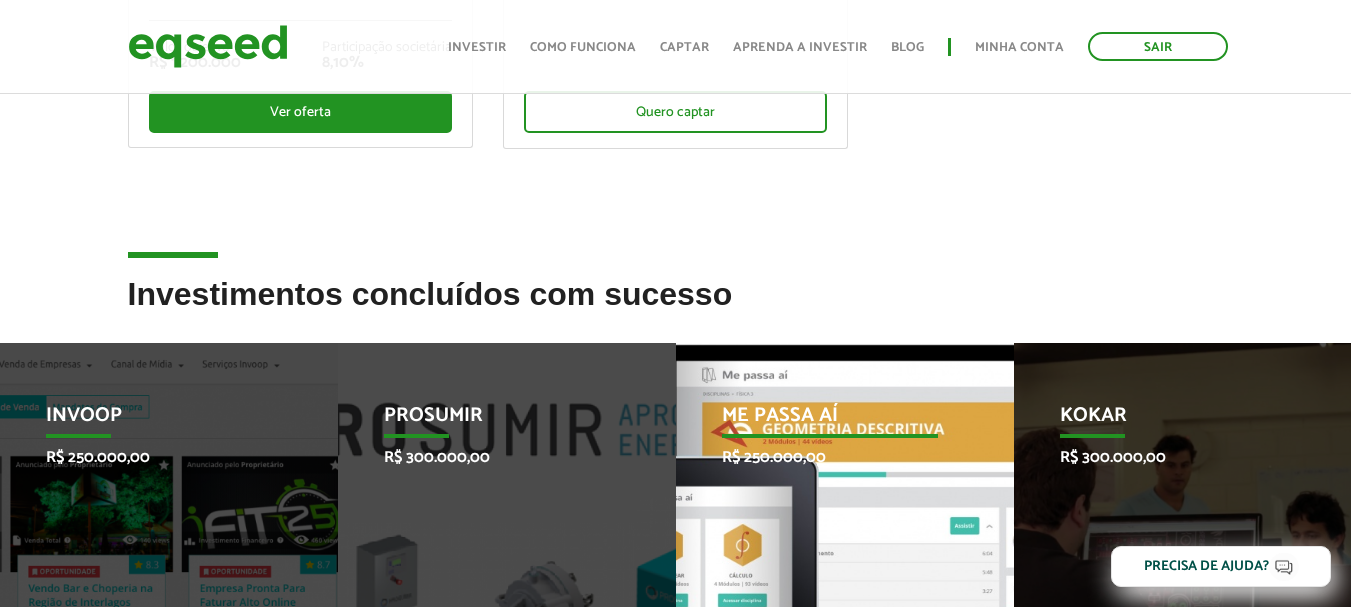 scroll, scrollTop: 600, scrollLeft: 0, axis: vertical 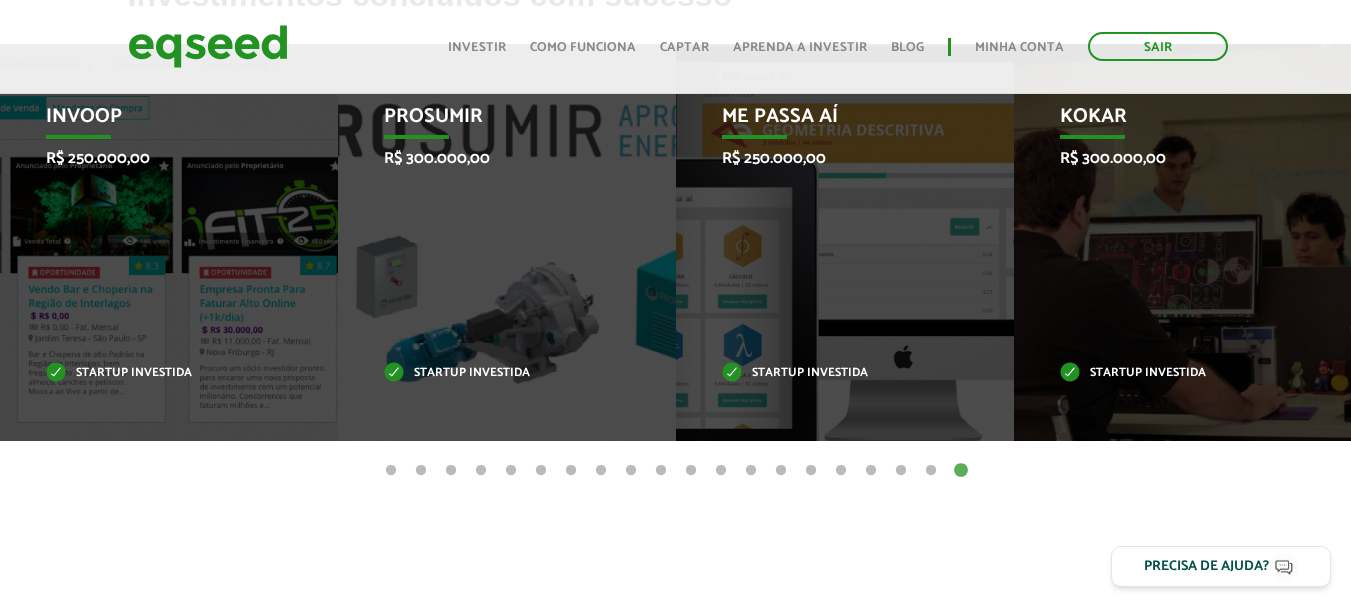 click on "19" at bounding box center [931, 471] 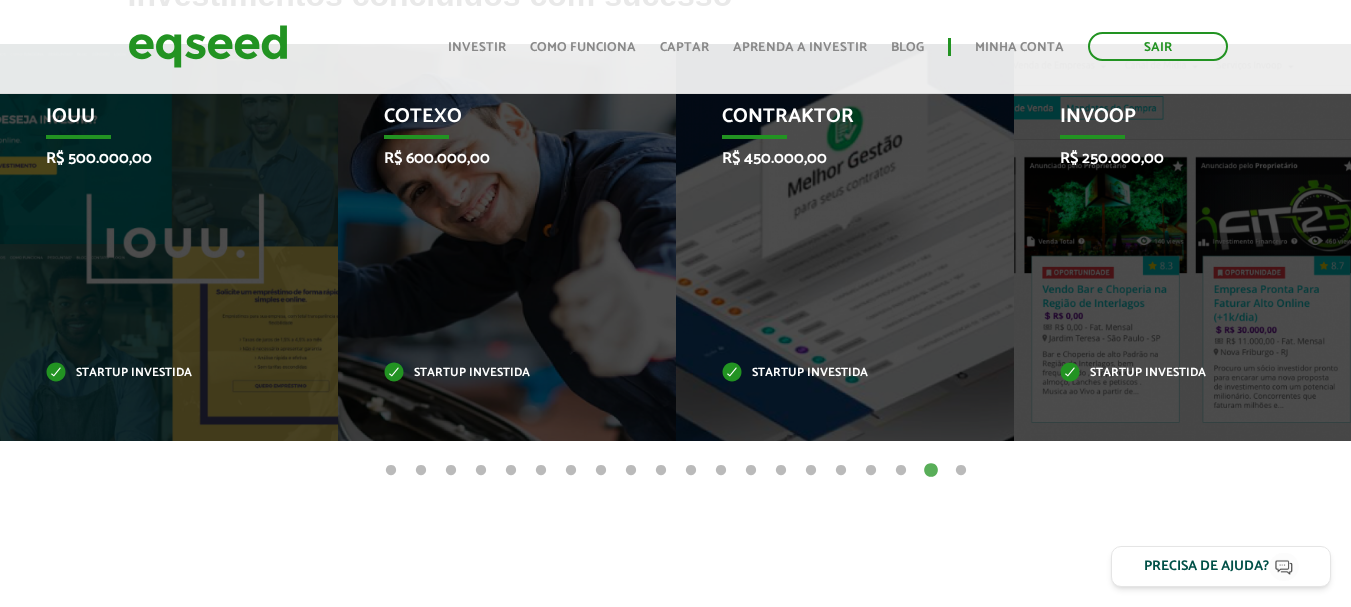 click on "18" at bounding box center [901, 471] 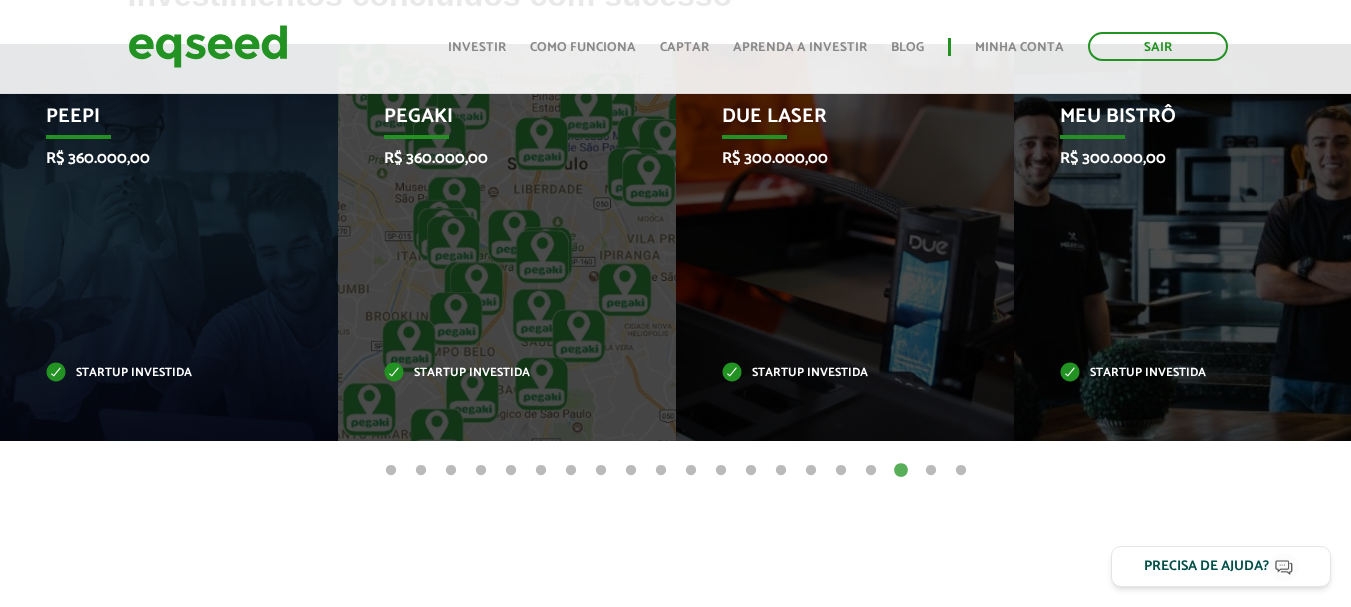 click on "17" at bounding box center (871, 471) 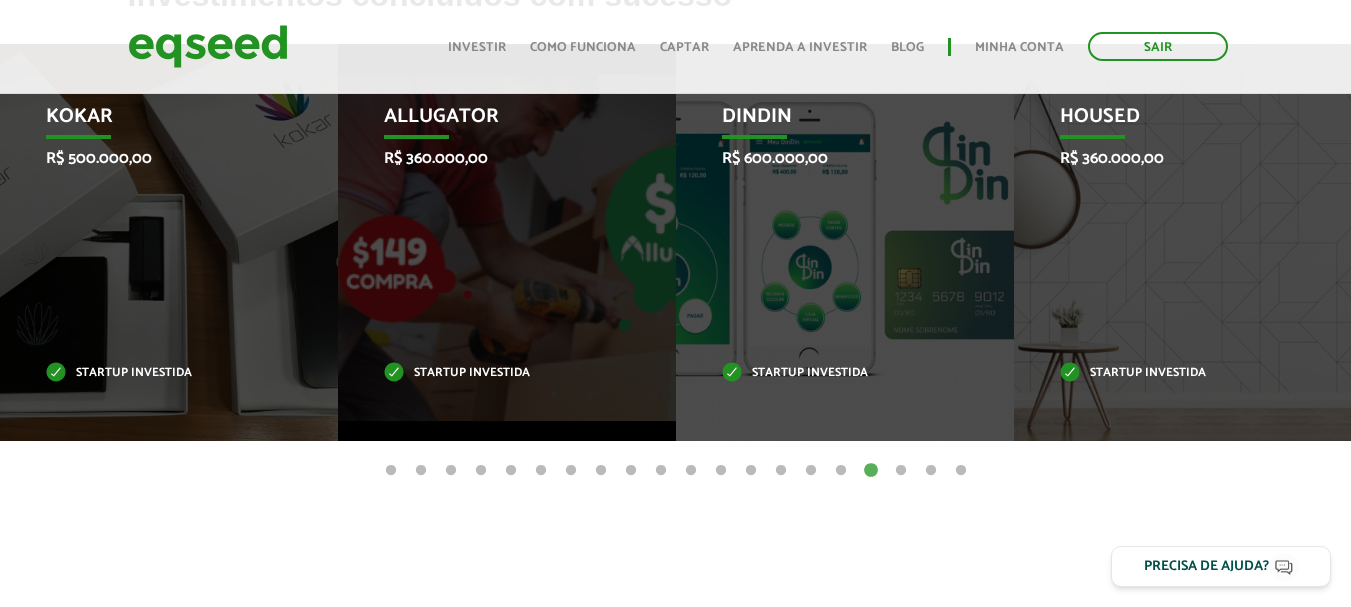 click on "16" at bounding box center [841, 471] 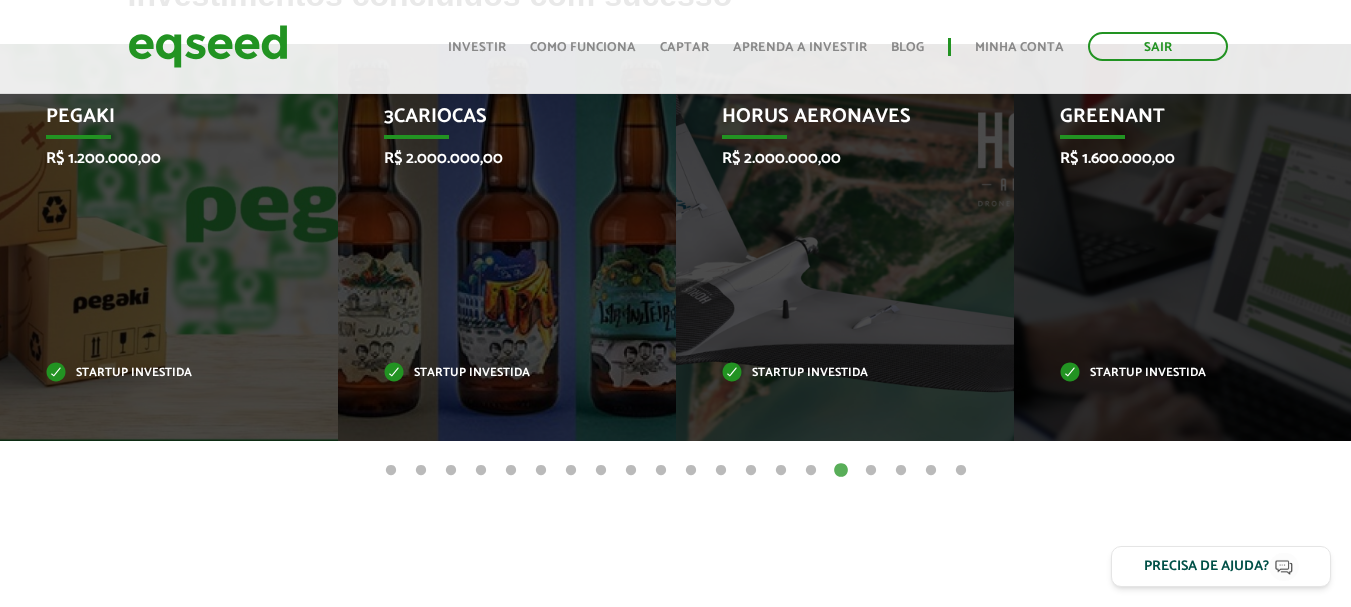 click on "15" at bounding box center (811, 471) 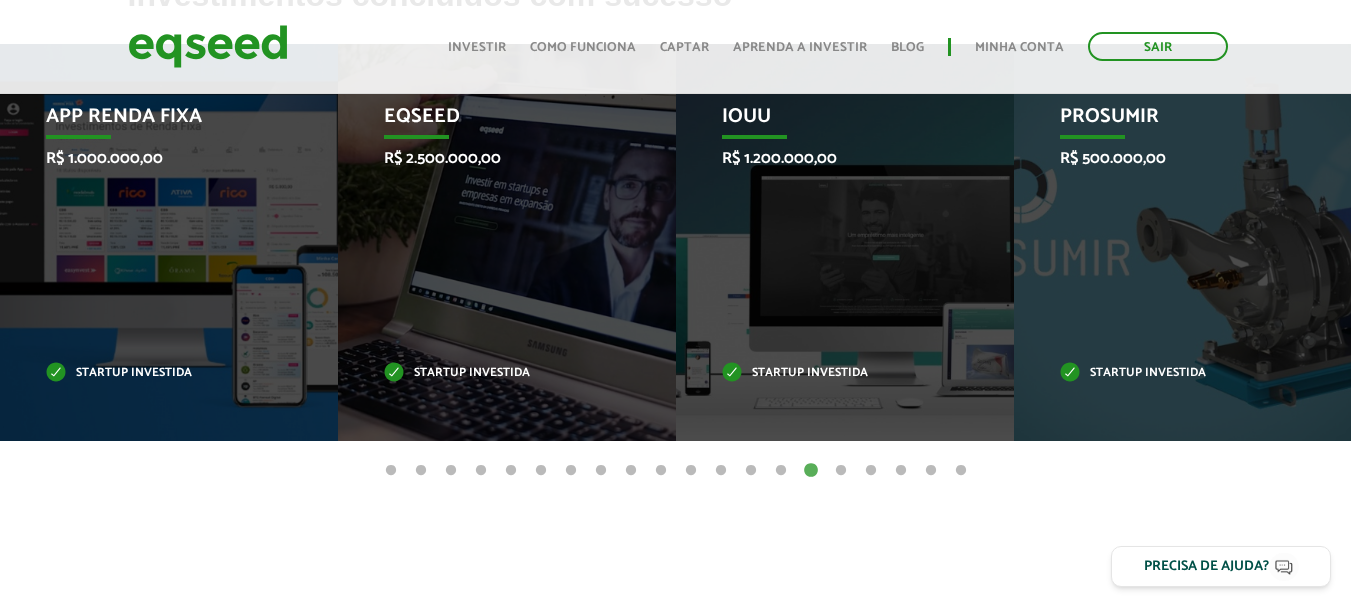 click on "14" at bounding box center (781, 471) 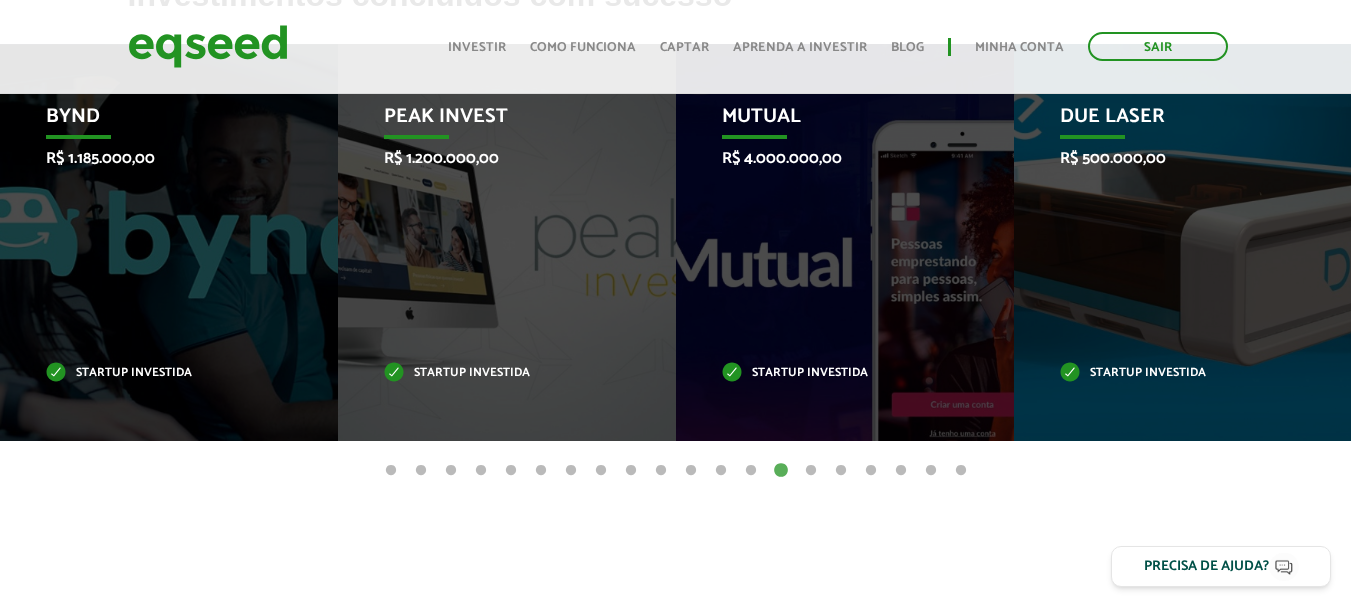 click on "13" at bounding box center (751, 471) 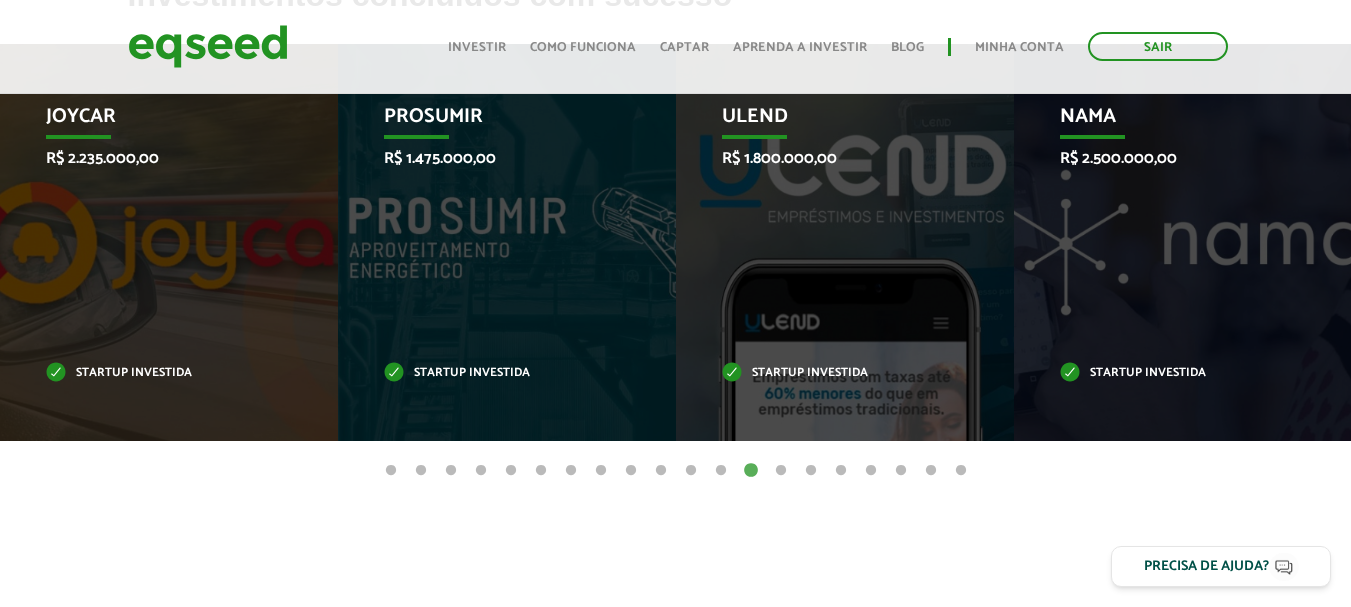 click on "12" at bounding box center [721, 471] 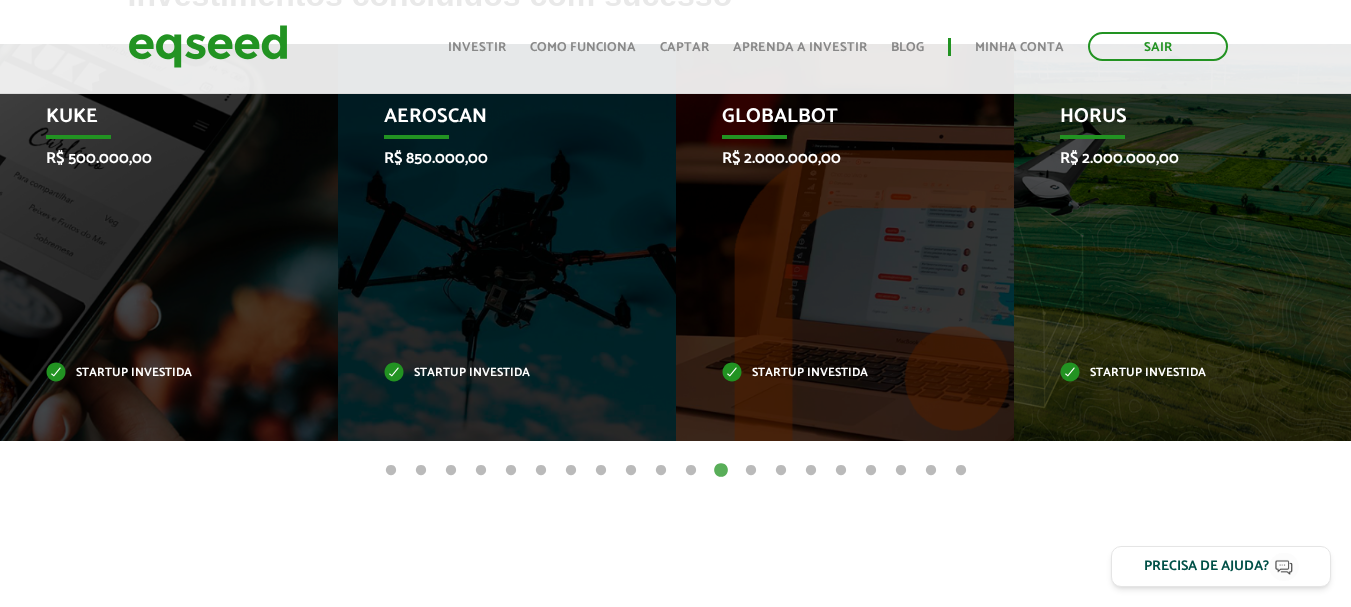 click on "11" at bounding box center [691, 471] 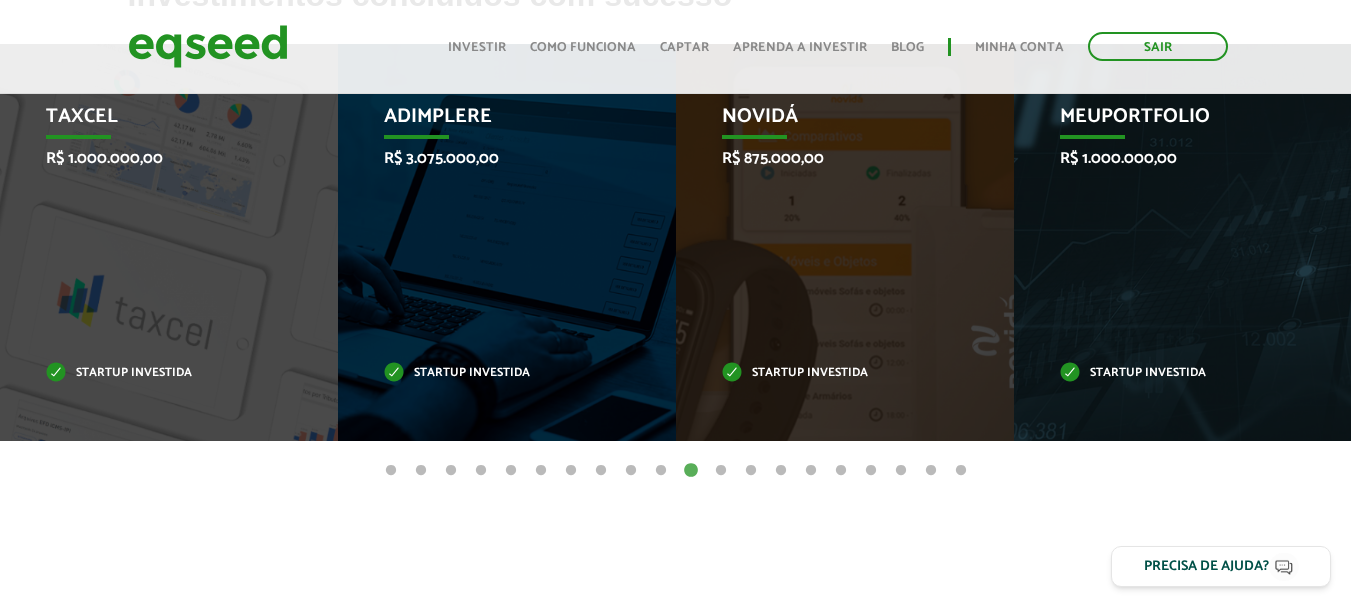click on "10" at bounding box center [661, 471] 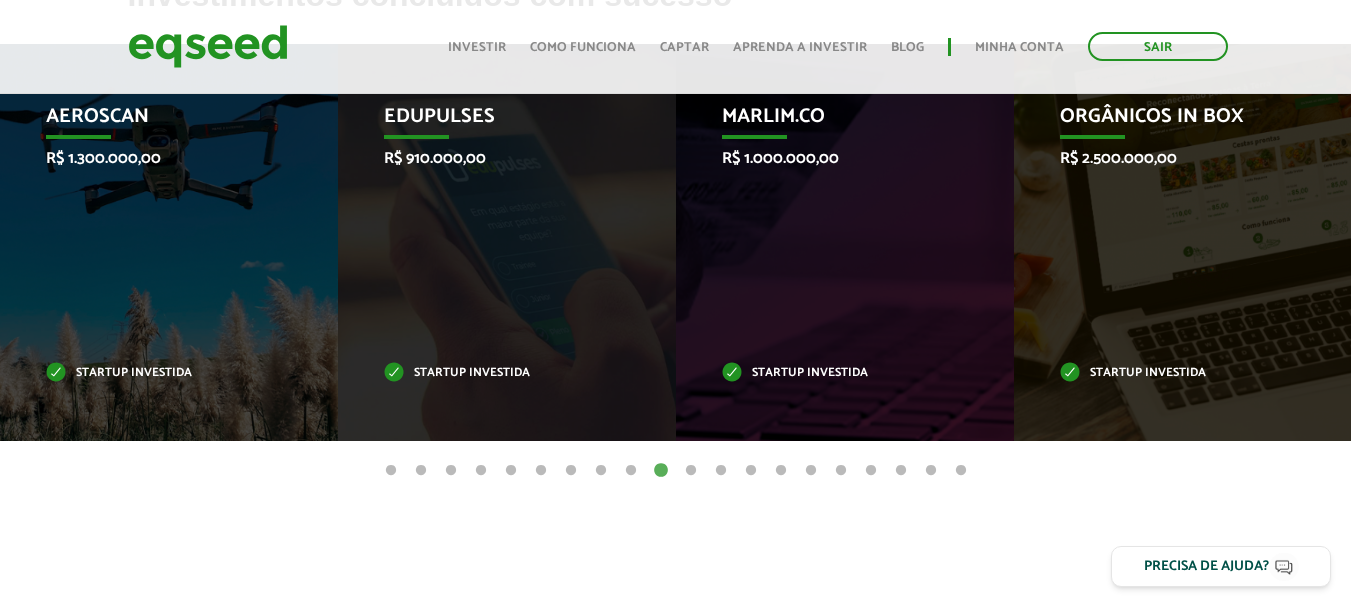 click on "9" at bounding box center [631, 471] 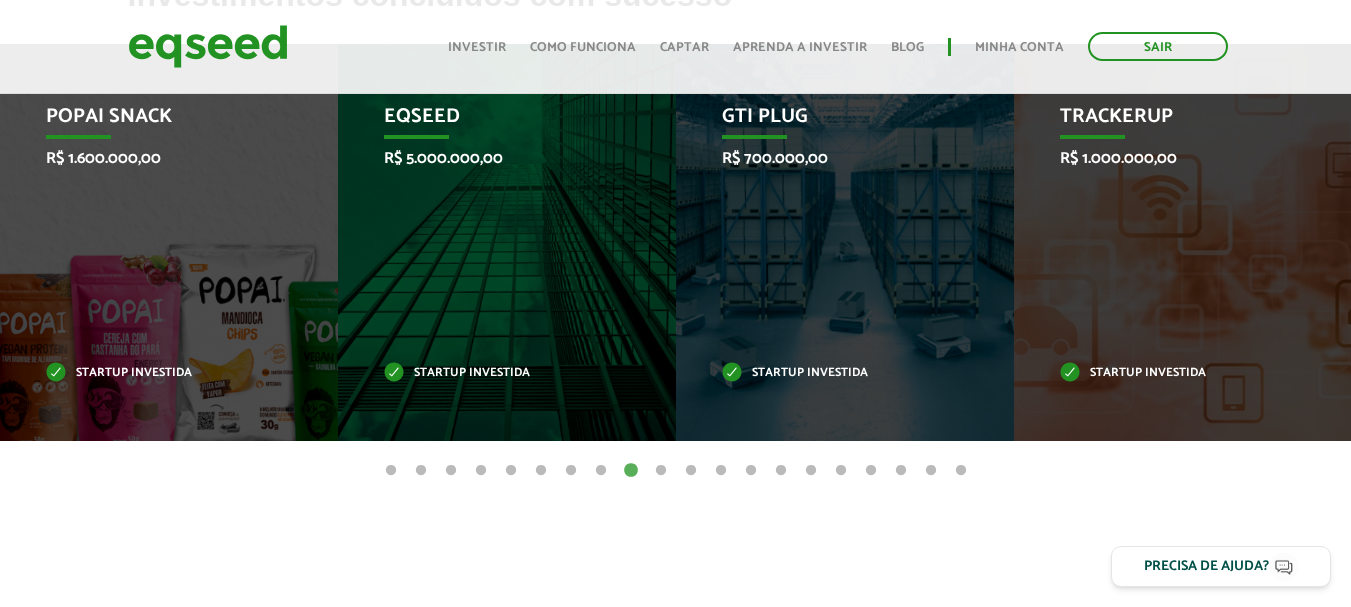 click on "8" at bounding box center [601, 471] 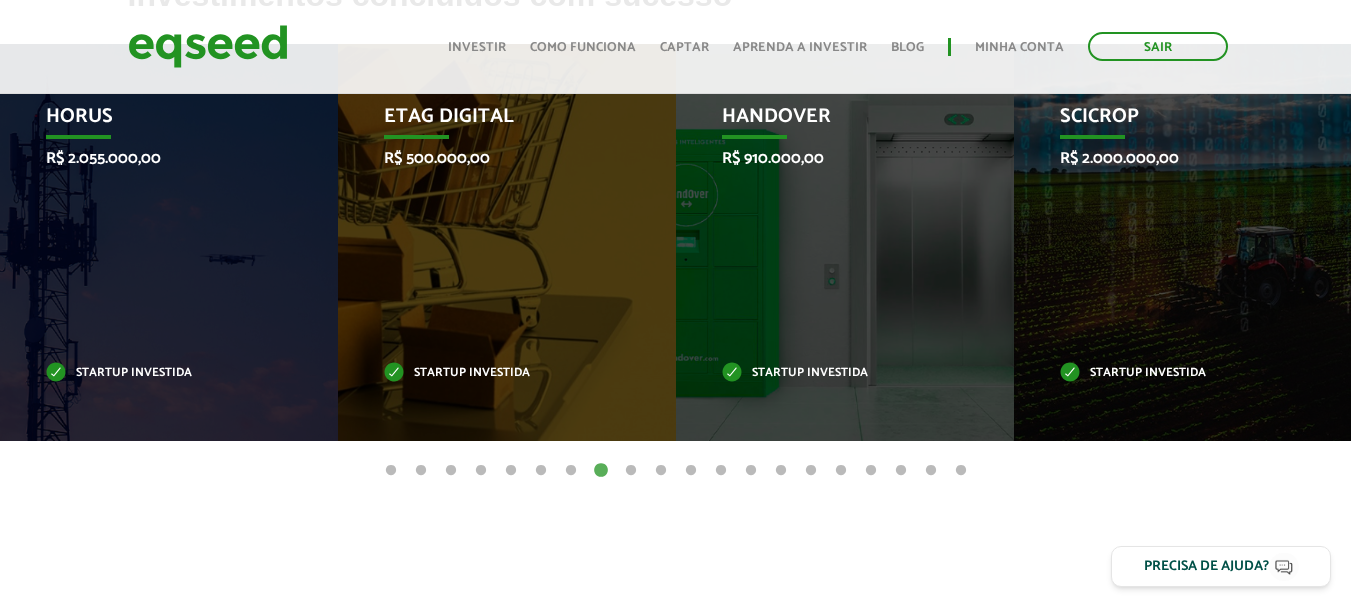 click on "7" at bounding box center (571, 471) 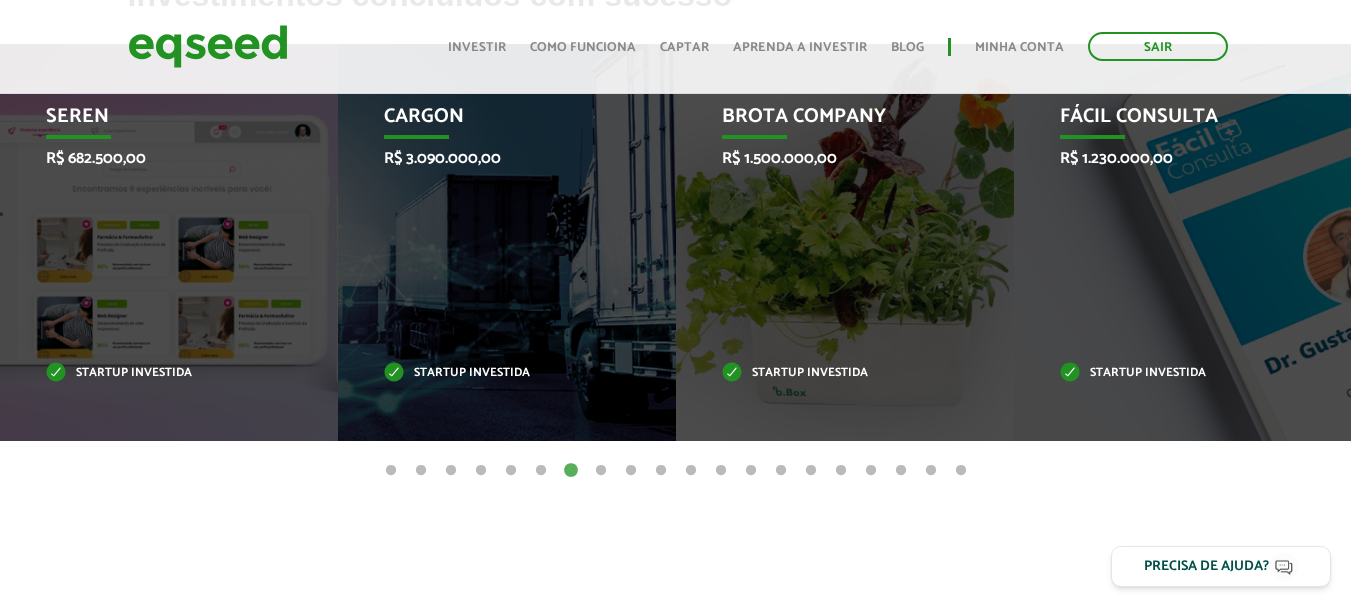 click on "6" at bounding box center [541, 471] 